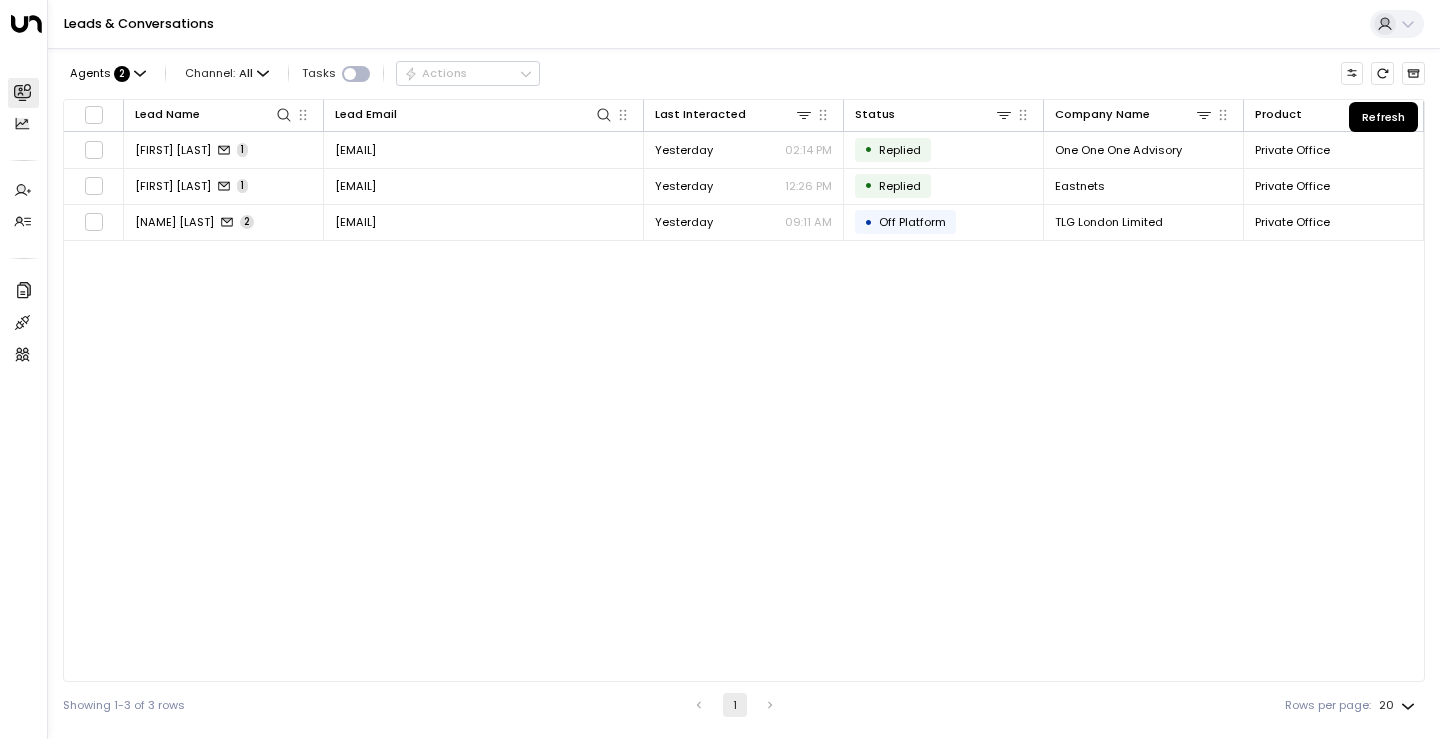 scroll, scrollTop: 0, scrollLeft: 0, axis: both 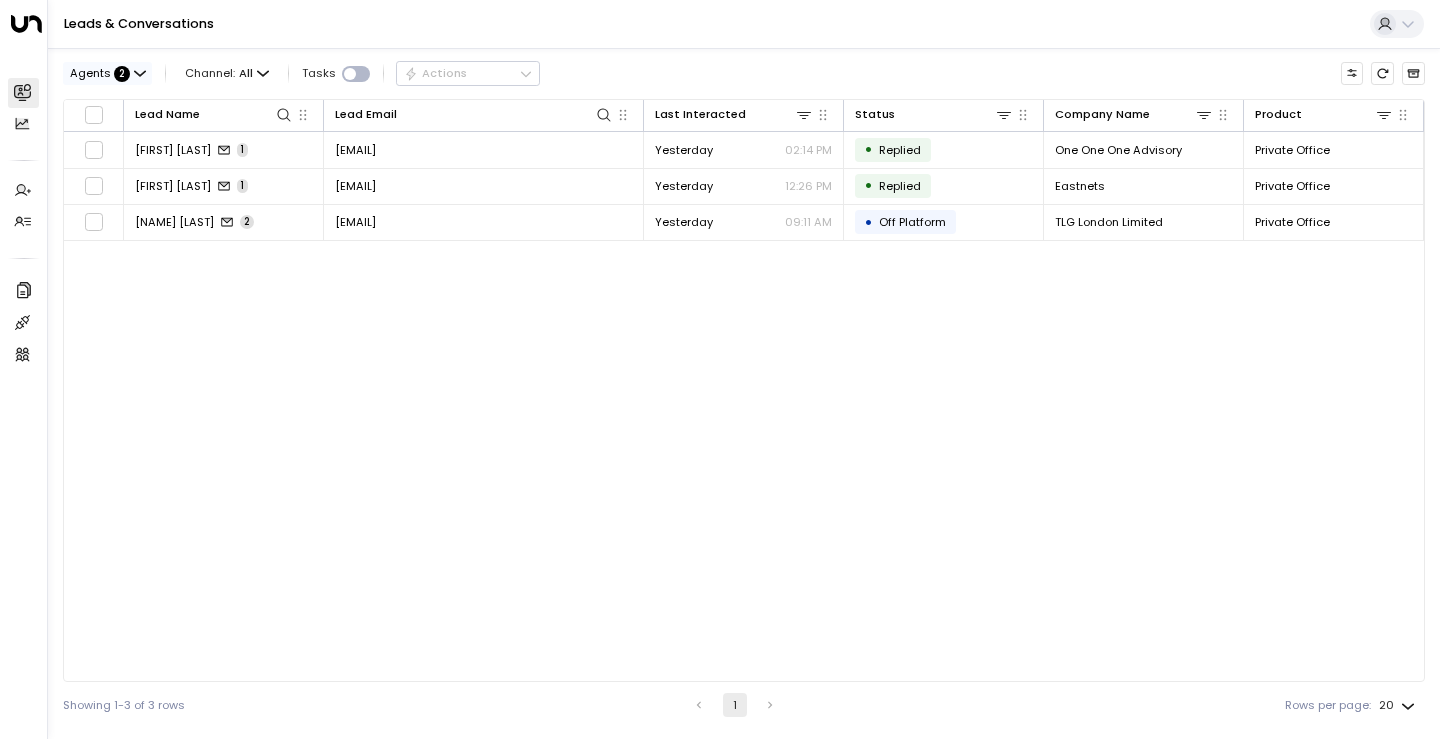 click on "Agents" at bounding box center (90, 73) 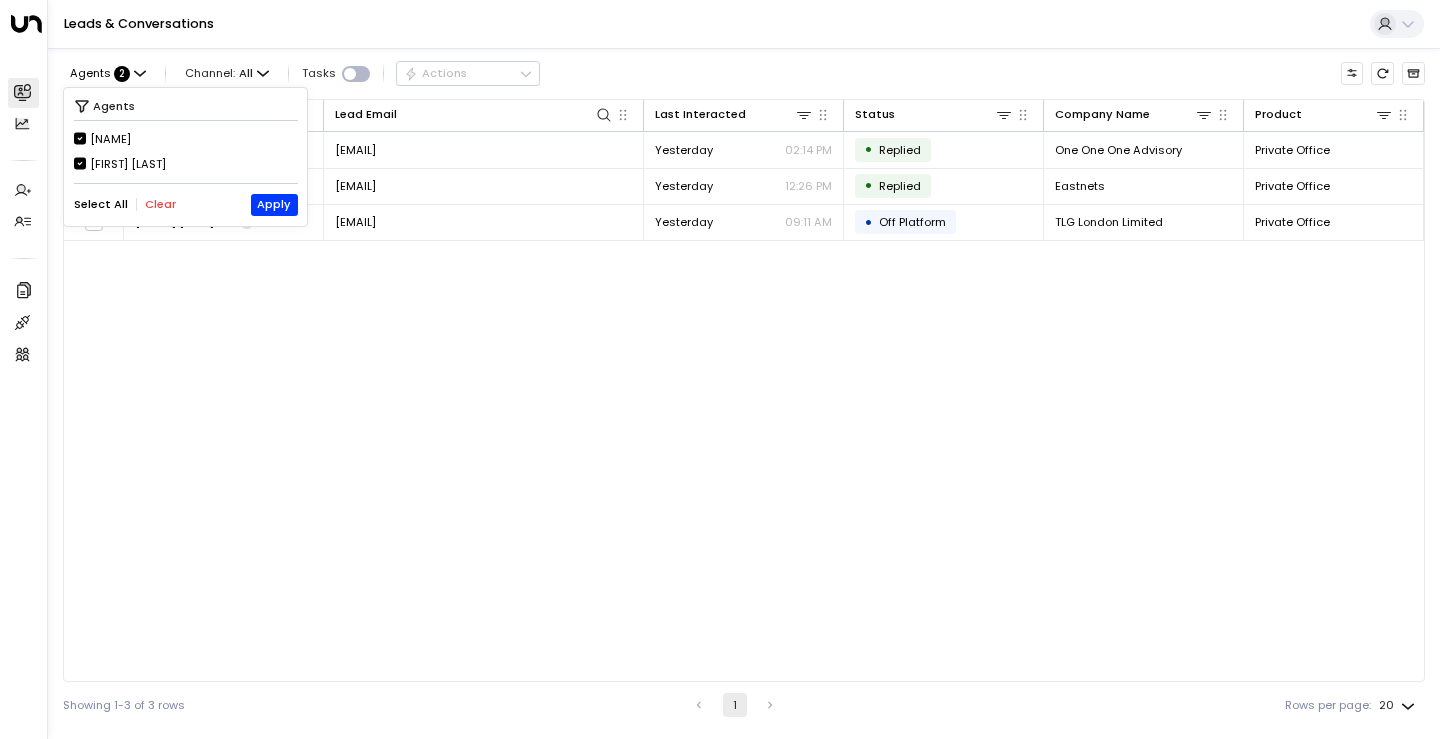 click at bounding box center [720, 369] 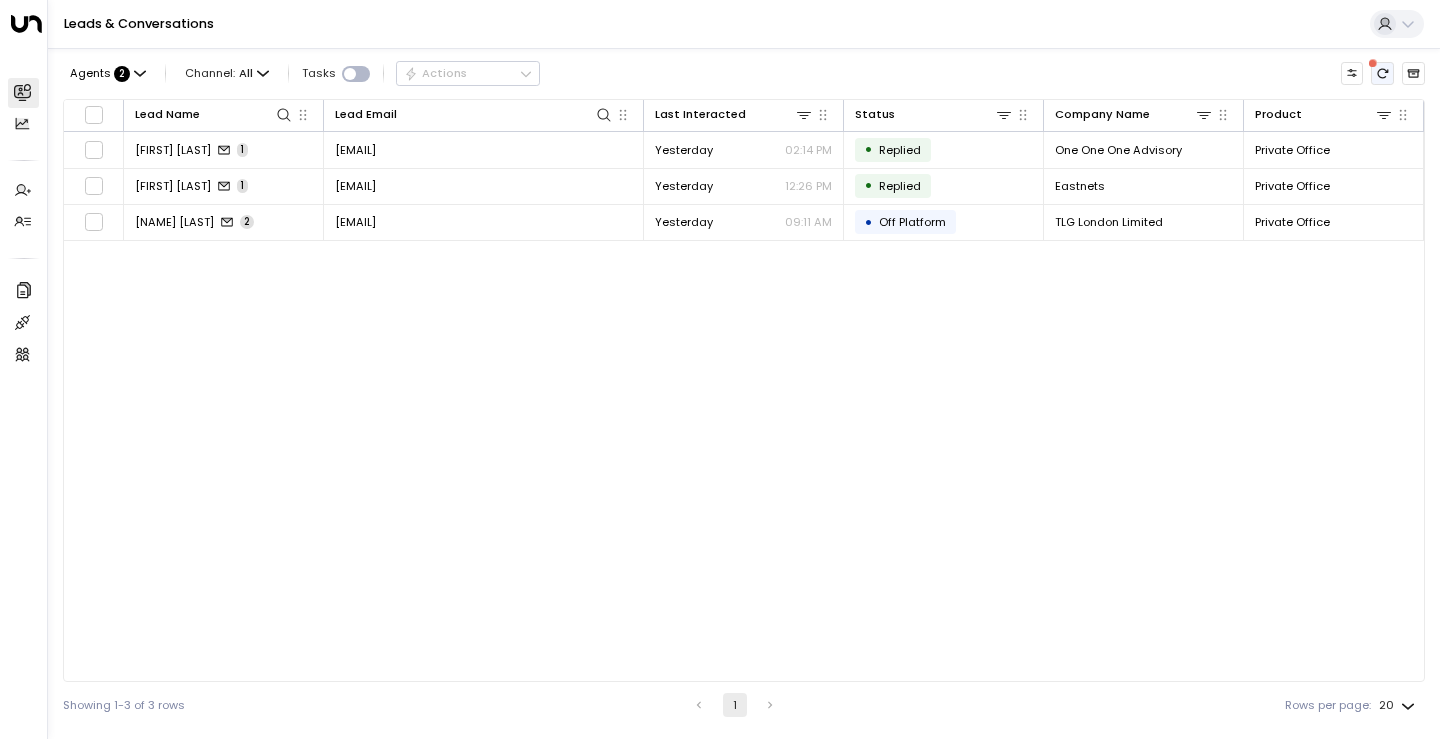 click at bounding box center [1382, 73] 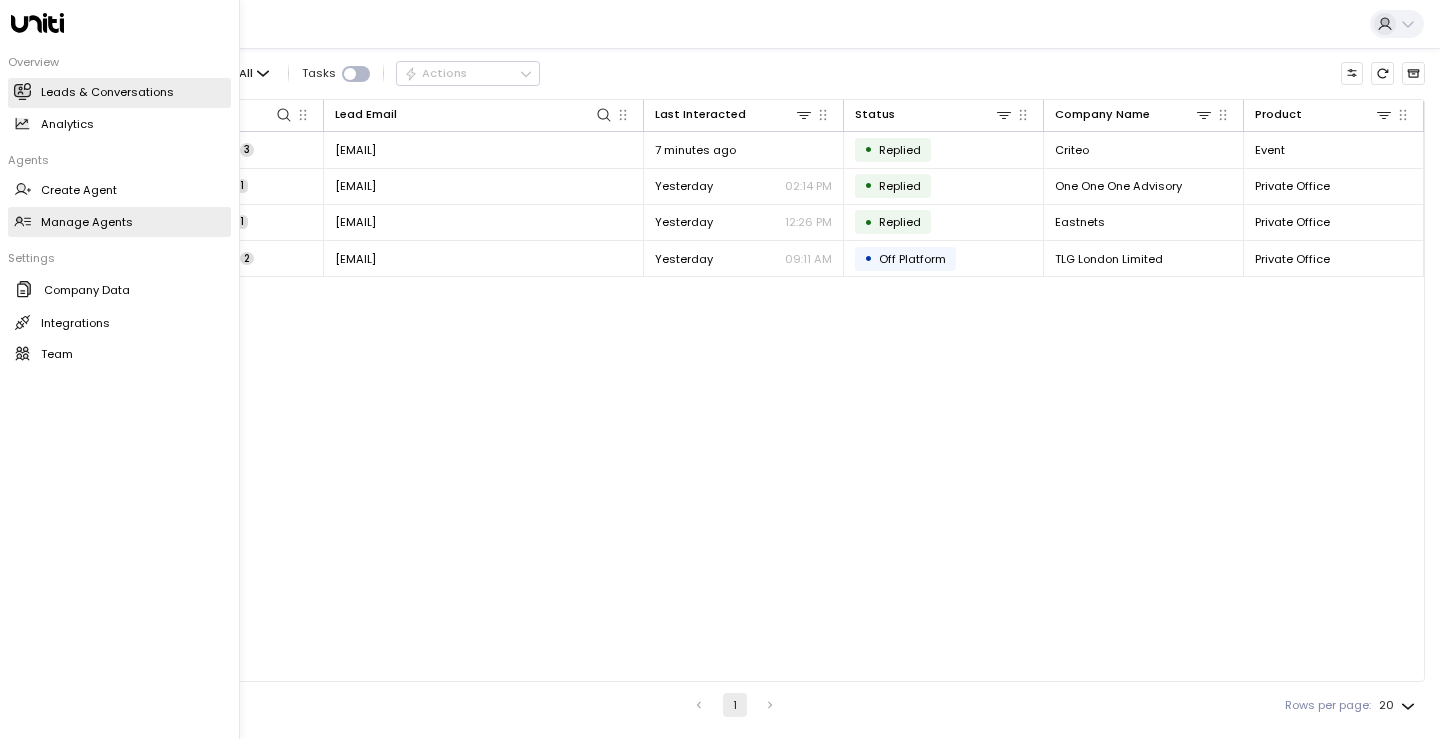 click on "Manage Agents" at bounding box center [87, 222] 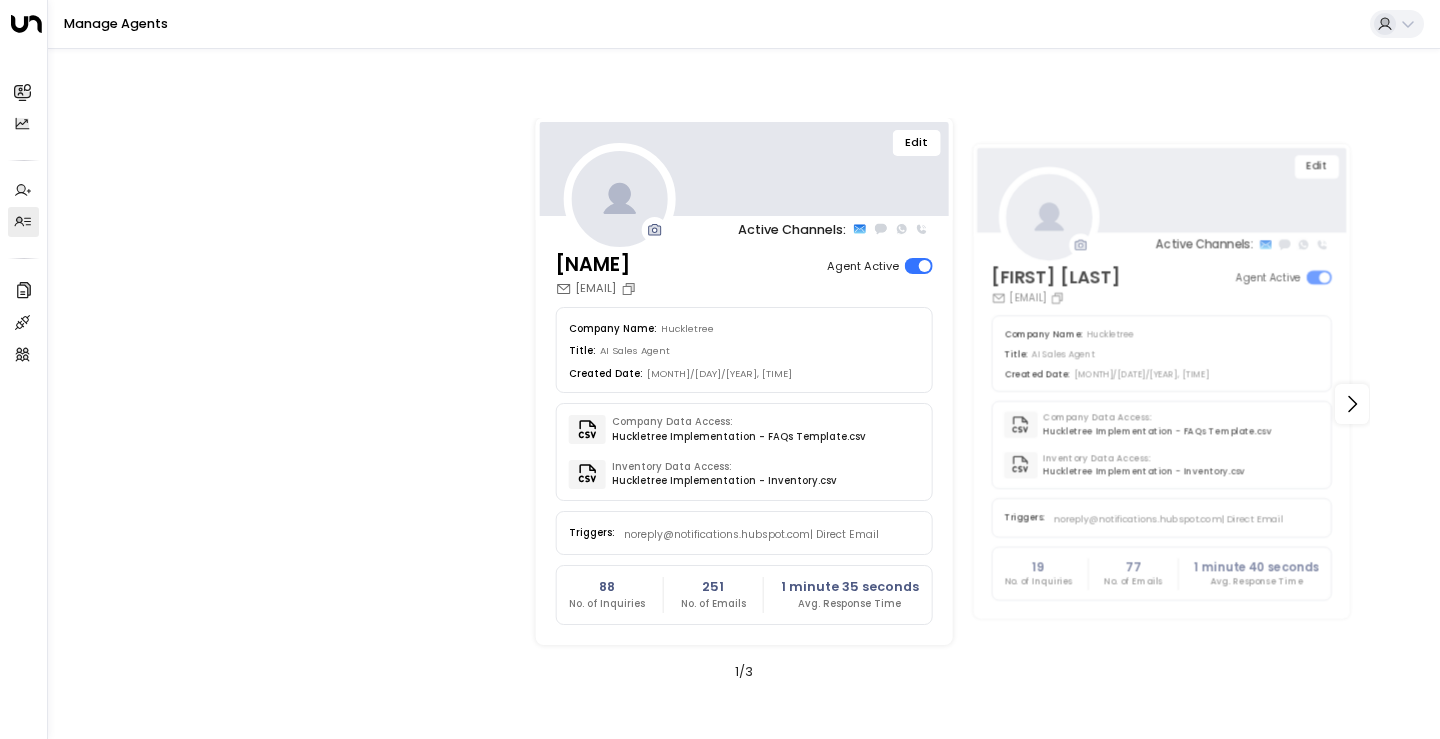 click on "Edit" at bounding box center [916, 143] 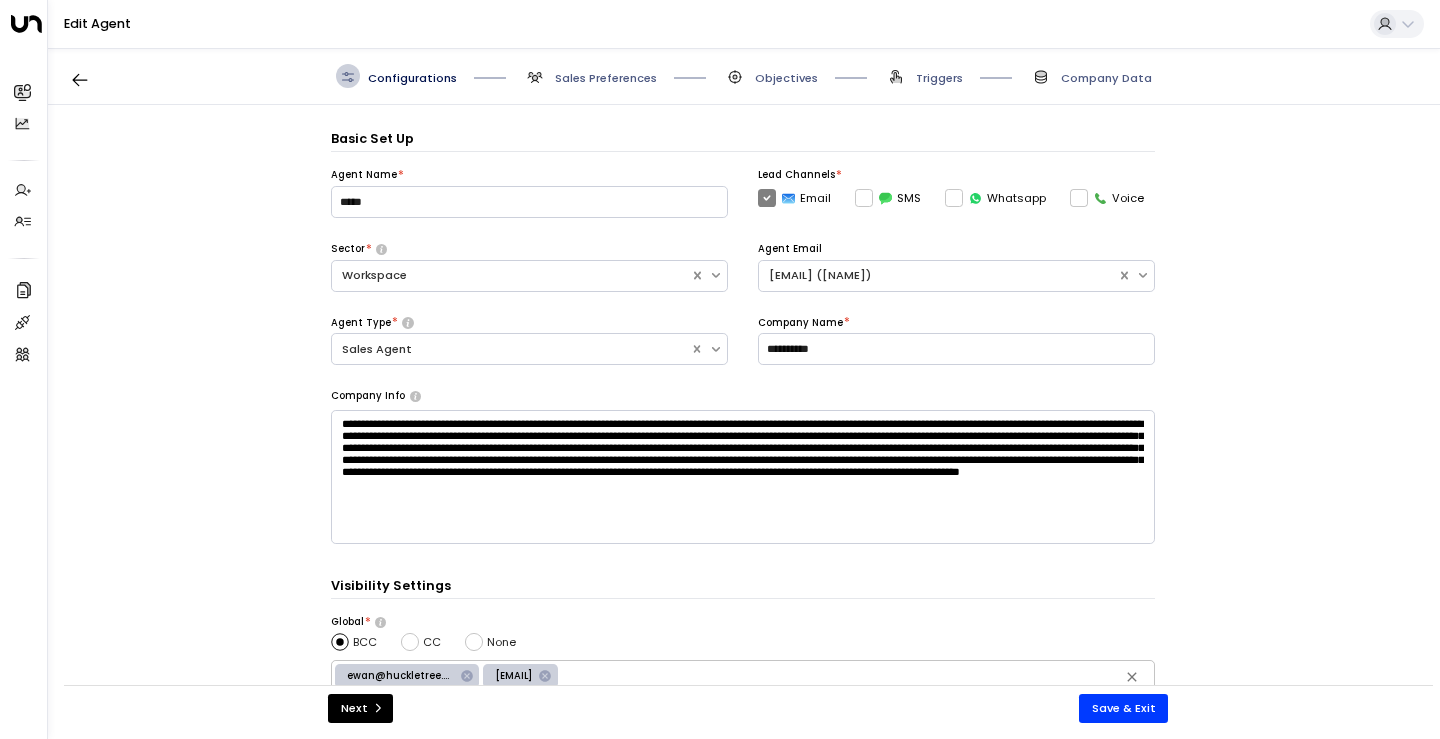 scroll, scrollTop: 24, scrollLeft: 0, axis: vertical 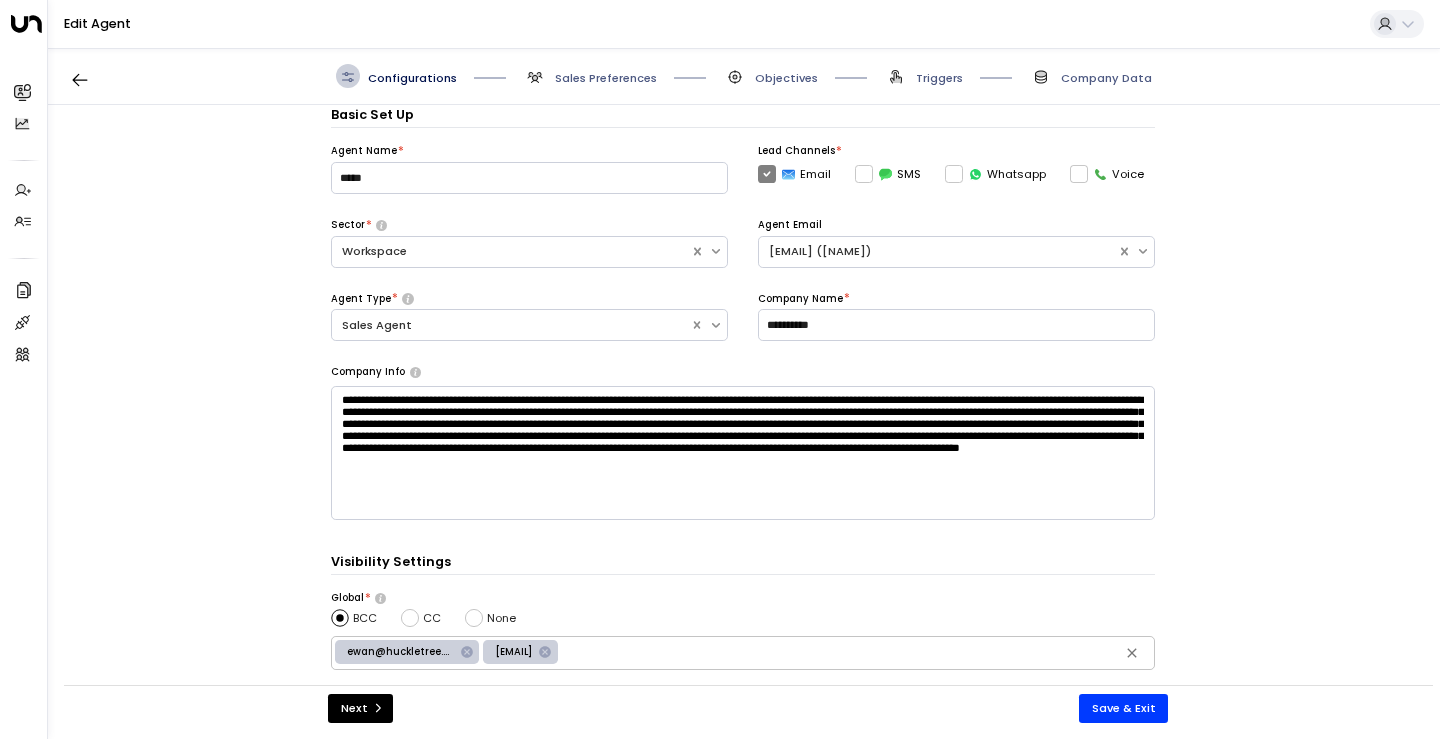 click on "Triggers" at bounding box center [606, 78] 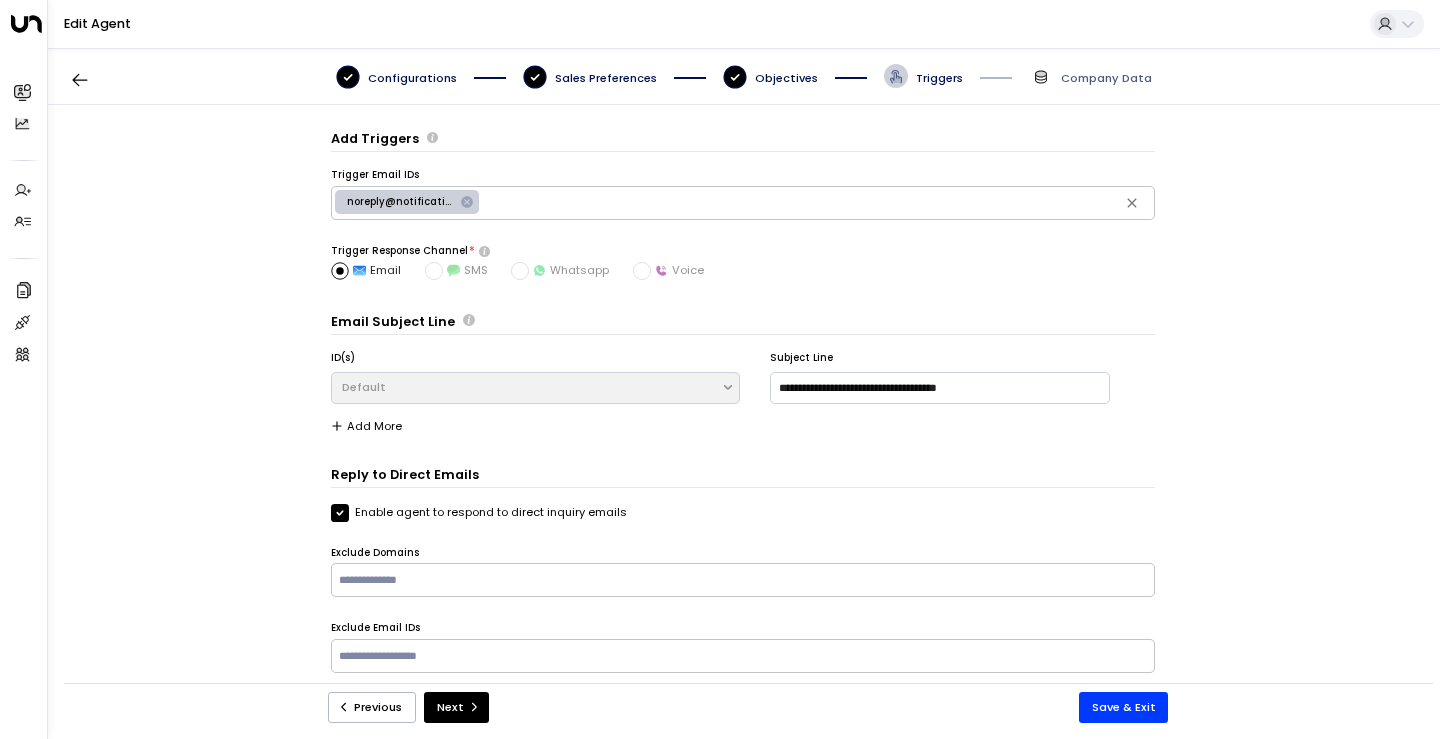 scroll, scrollTop: 0, scrollLeft: 0, axis: both 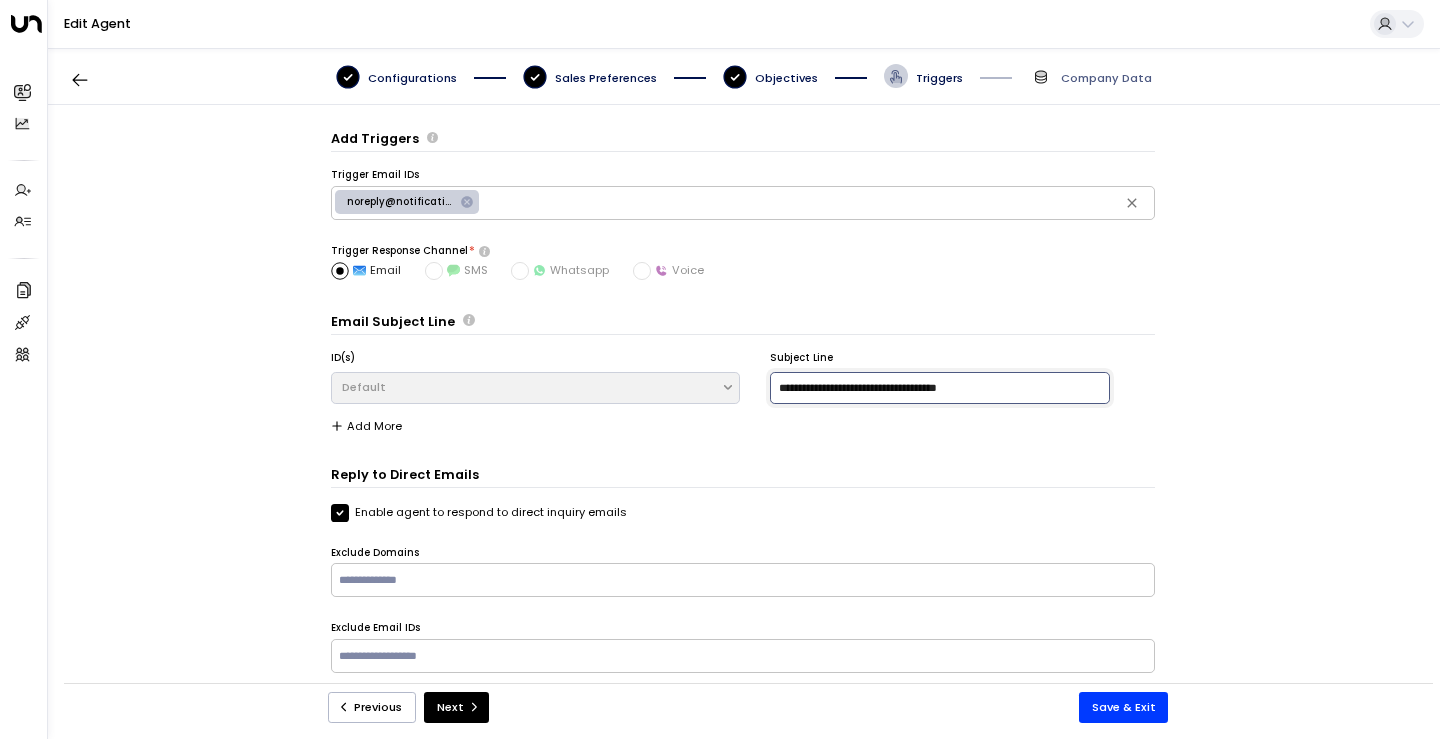 drag, startPoint x: 1031, startPoint y: 382, endPoint x: 908, endPoint y: 391, distance: 123.32883 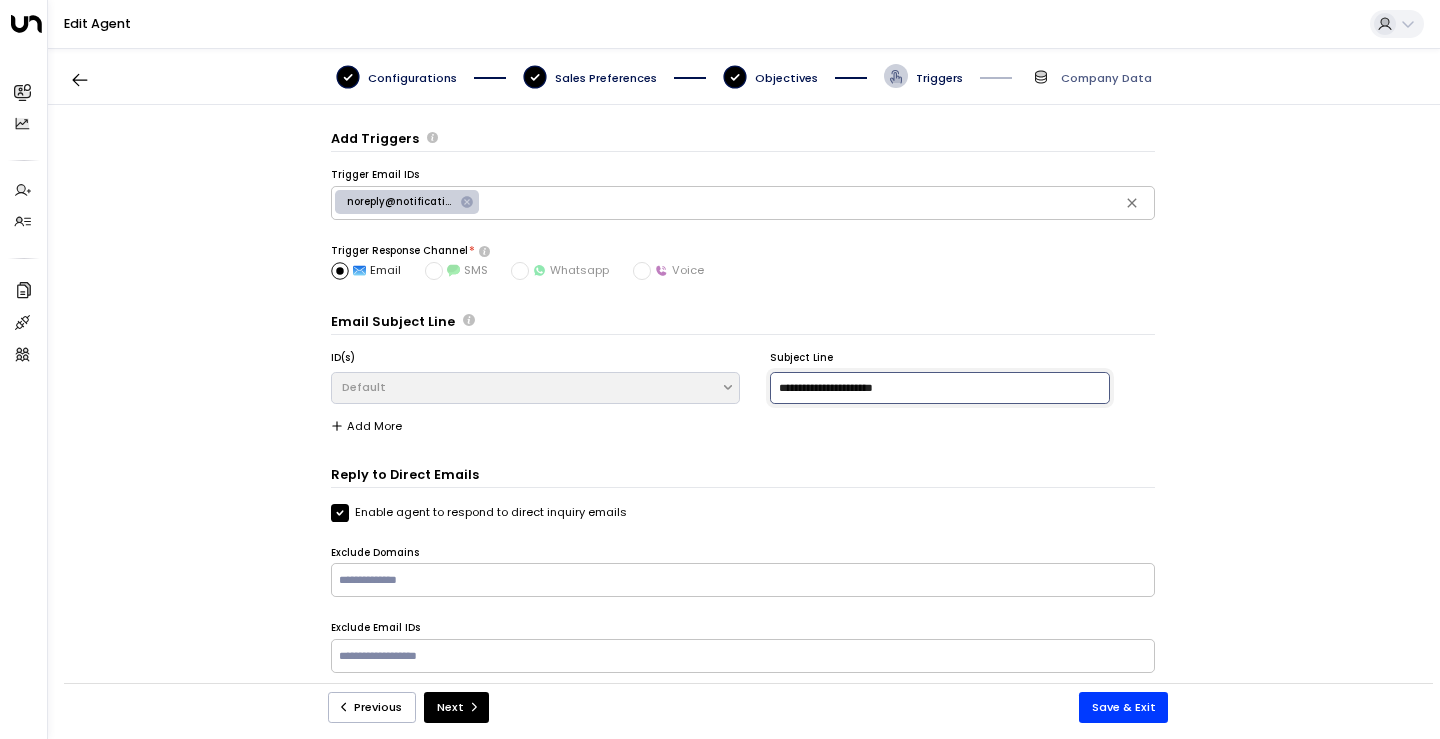 scroll, scrollTop: 0, scrollLeft: 0, axis: both 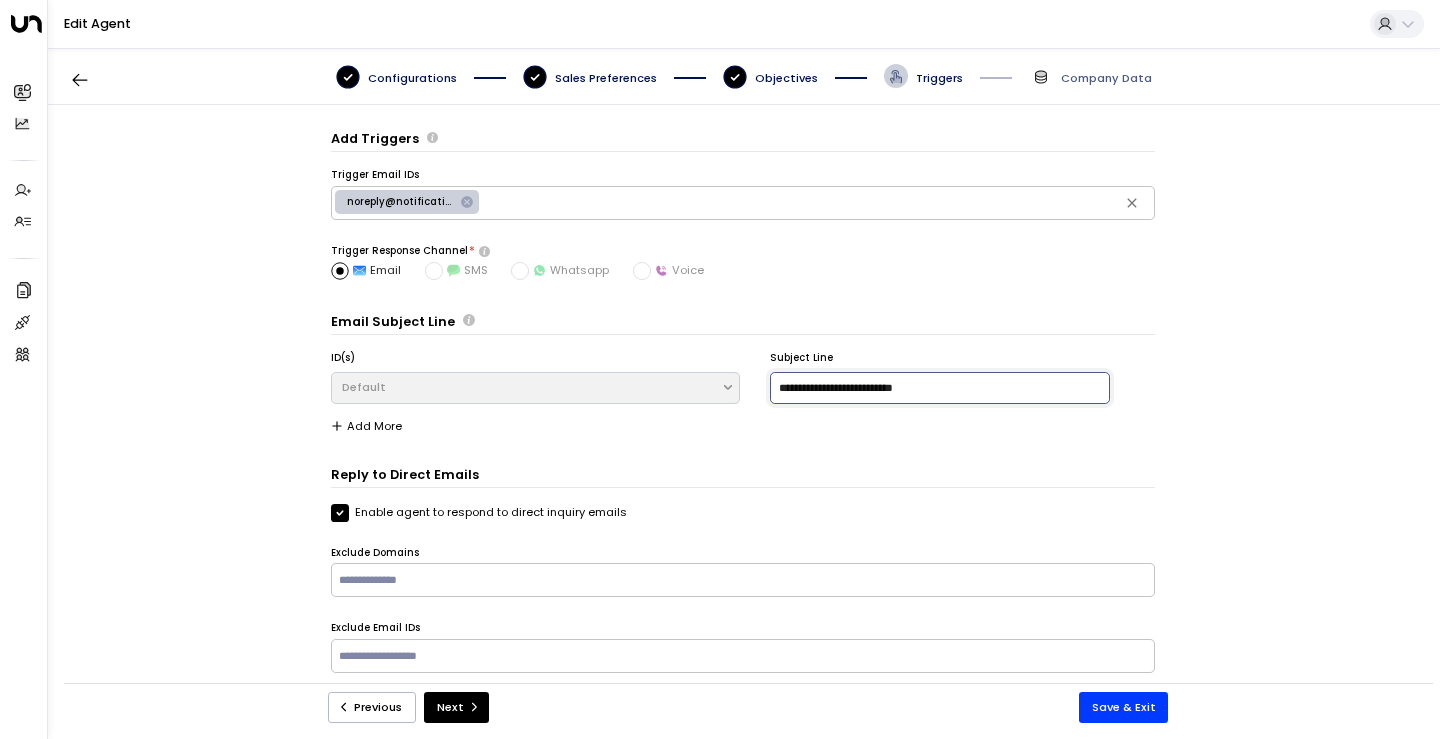 click on "**********" at bounding box center (940, 388) 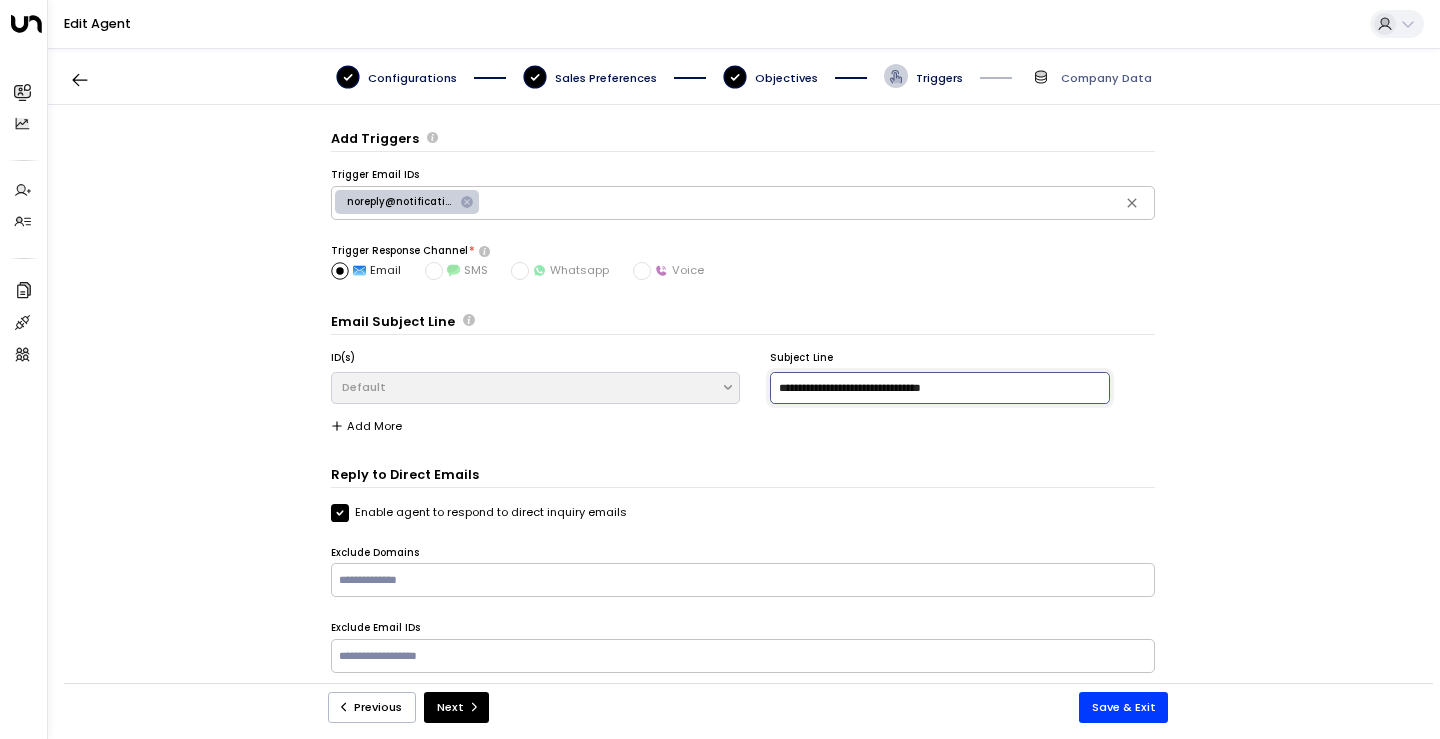 click on "**********" at bounding box center [940, 388] 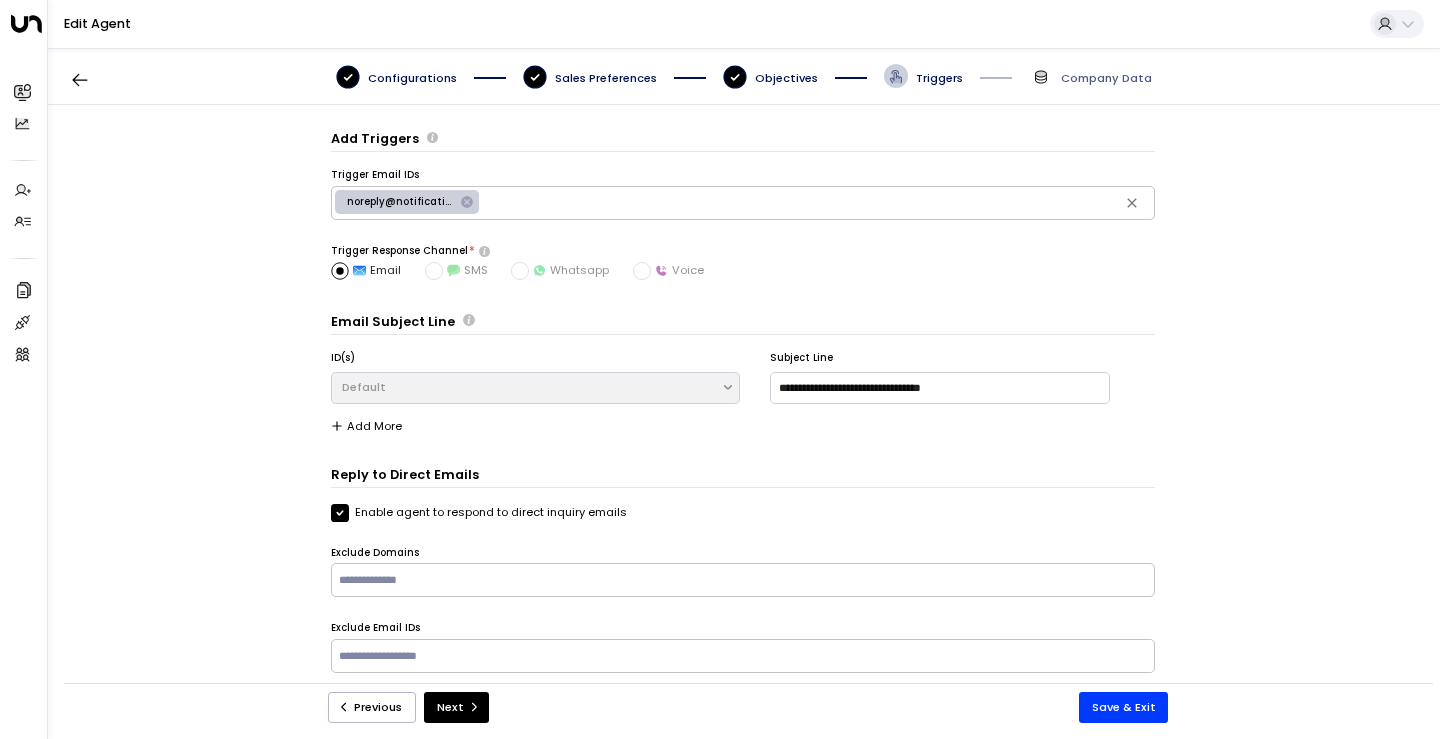click on "Reply to Direct Emails       Enable agent to respond to direct inquiry emails Exclude Domains ​ Exclude Email IDs ​" at bounding box center (743, 581) 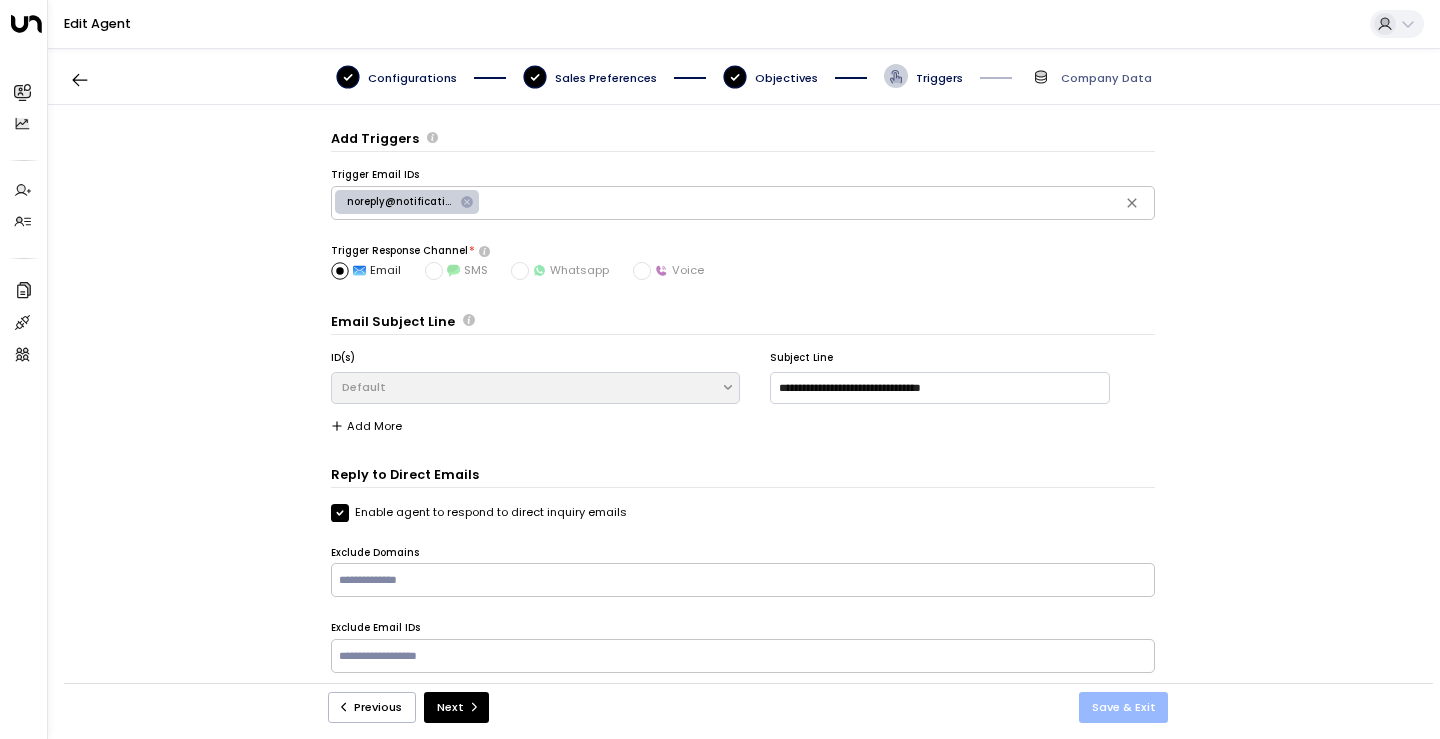 click on "Save & Exit" at bounding box center [1124, 707] 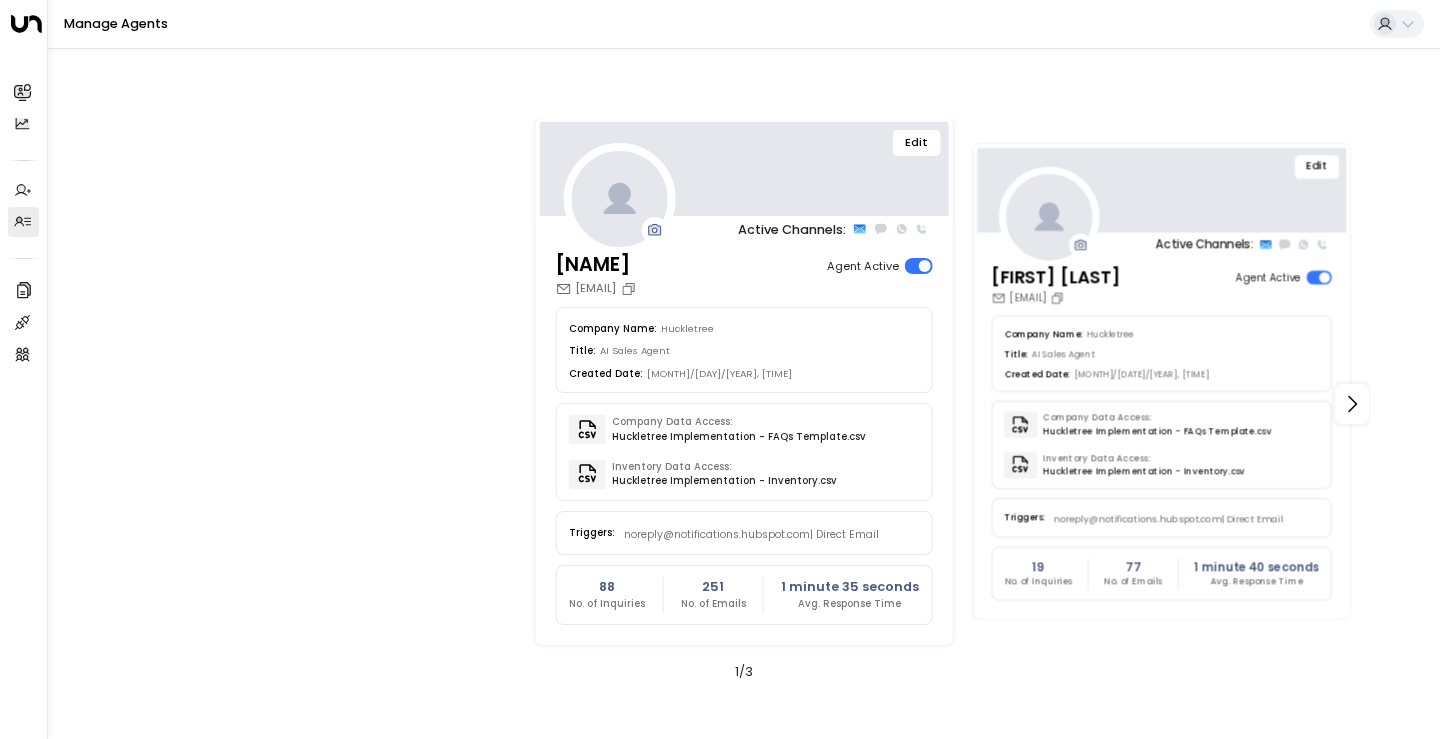 click on "Edit" at bounding box center [1162, 189] 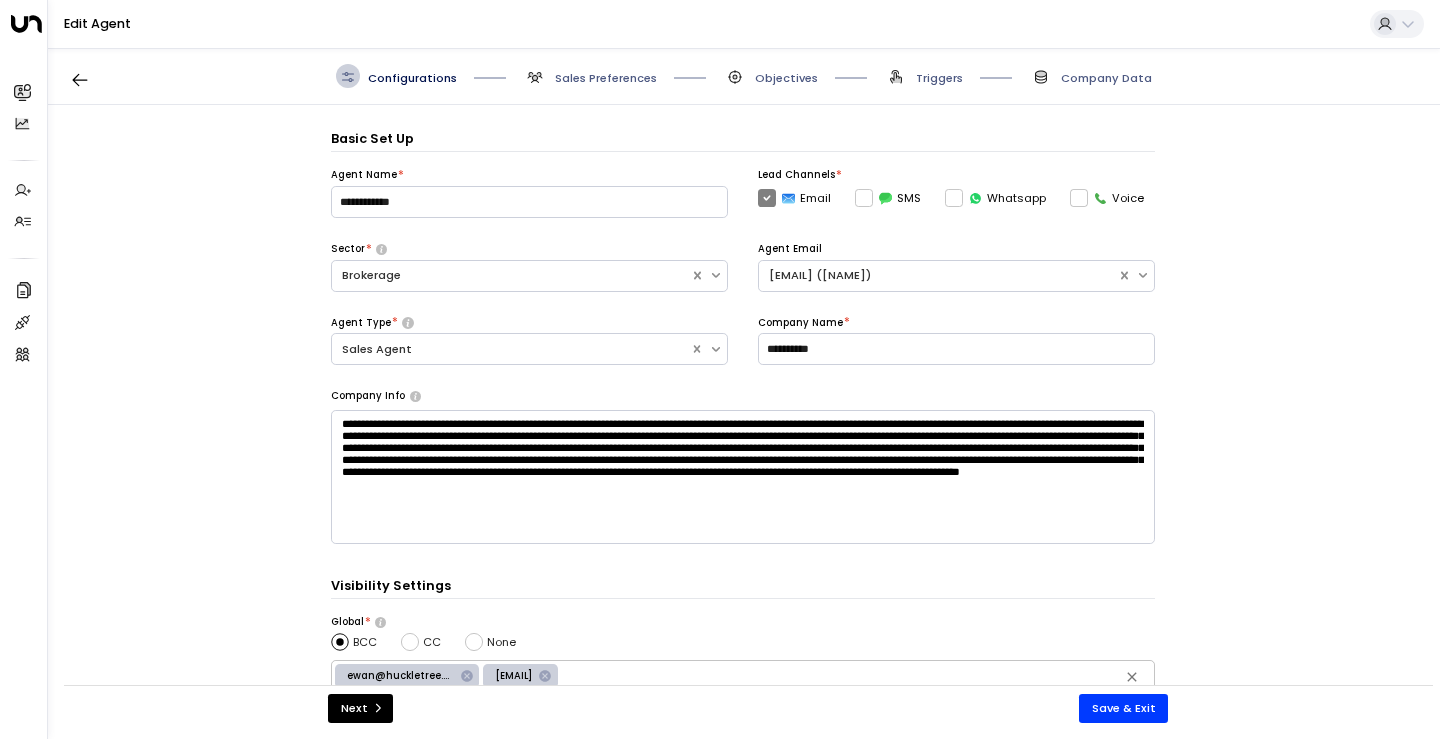 scroll, scrollTop: 24, scrollLeft: 0, axis: vertical 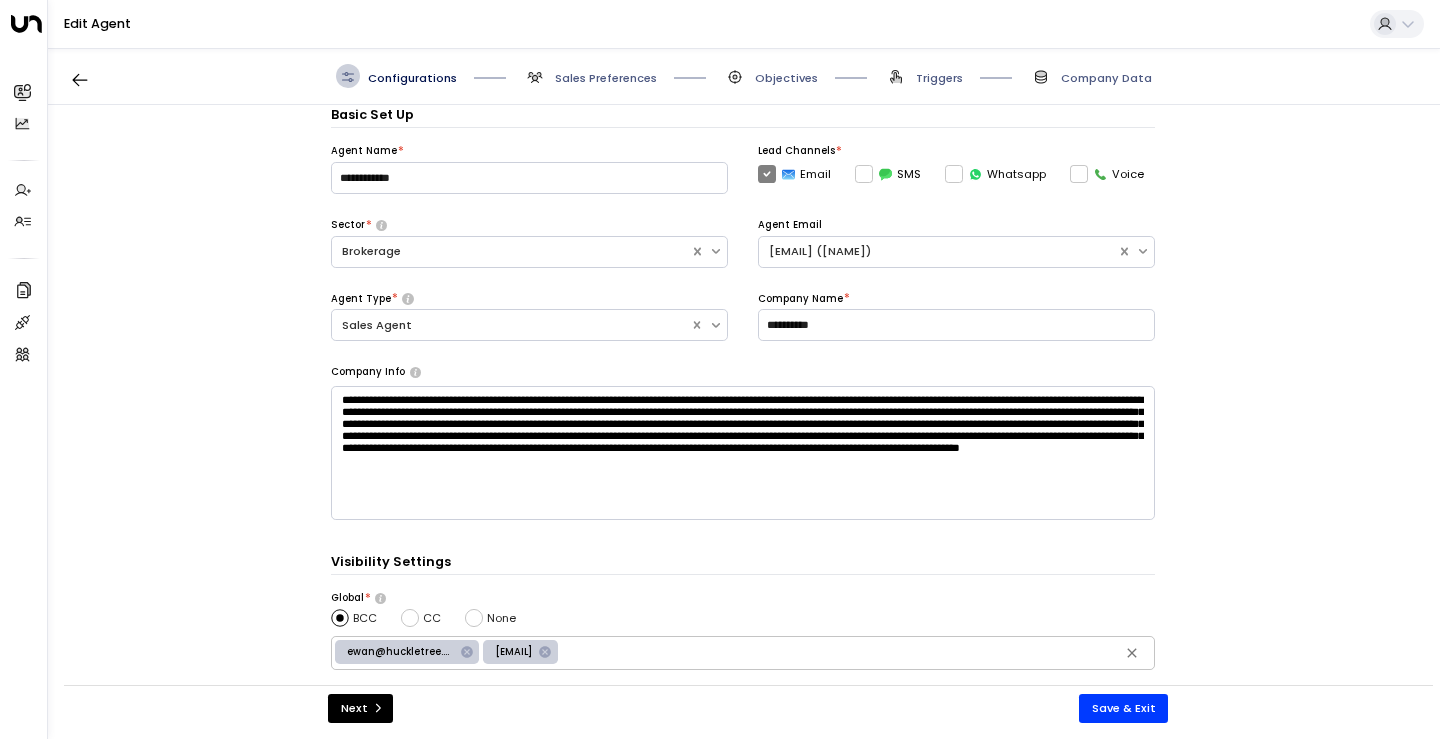 click on "Objectives" at bounding box center [590, 76] 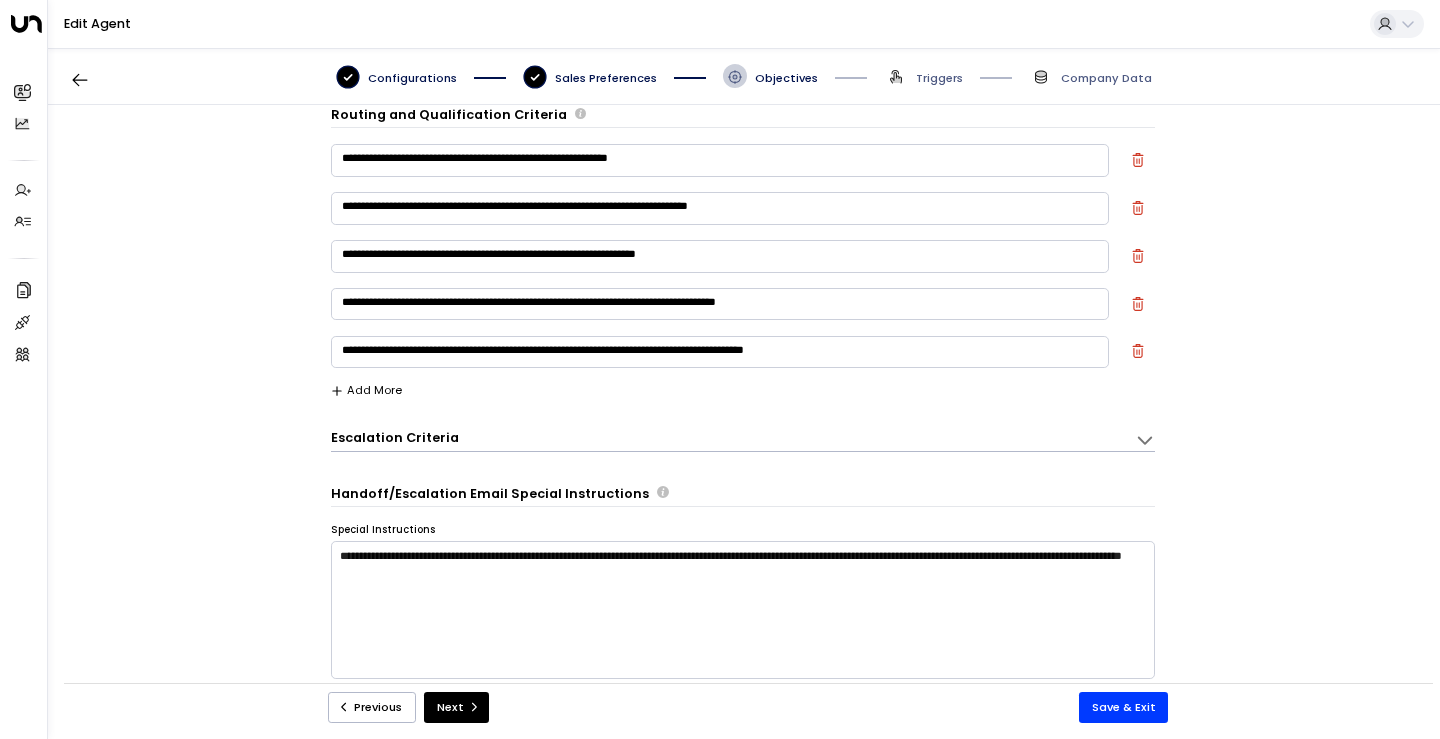 click on "Objectives" at bounding box center [786, 78] 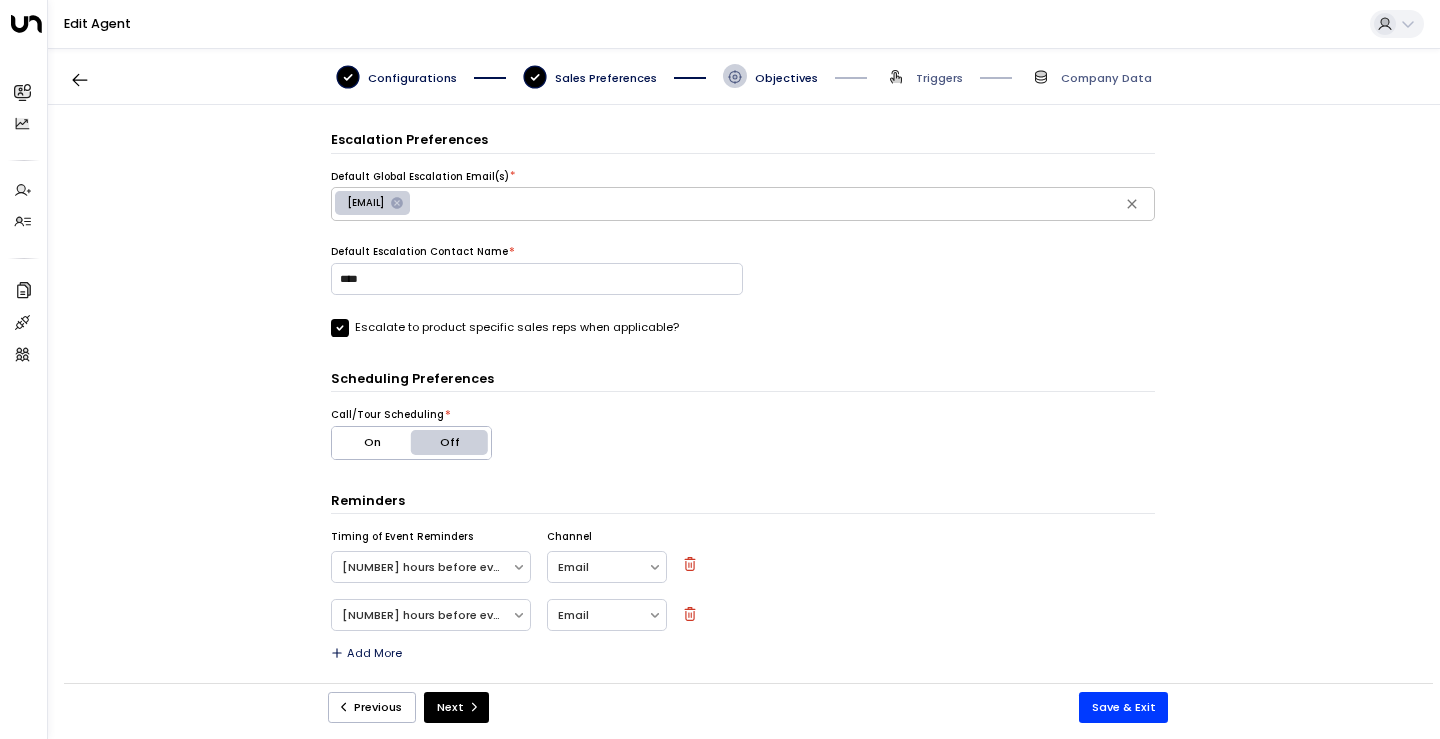 scroll, scrollTop: 598, scrollLeft: 0, axis: vertical 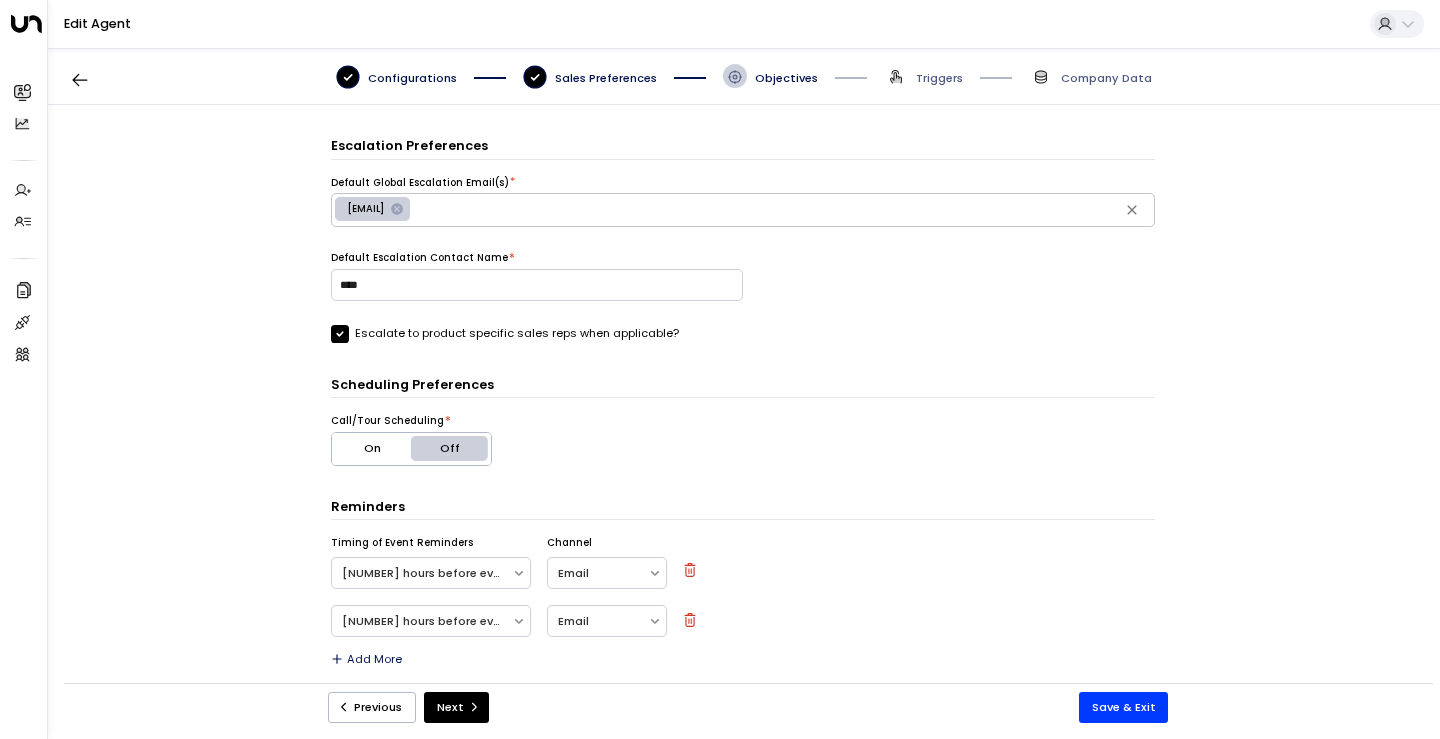 click on "Triggers" at bounding box center [939, 78] 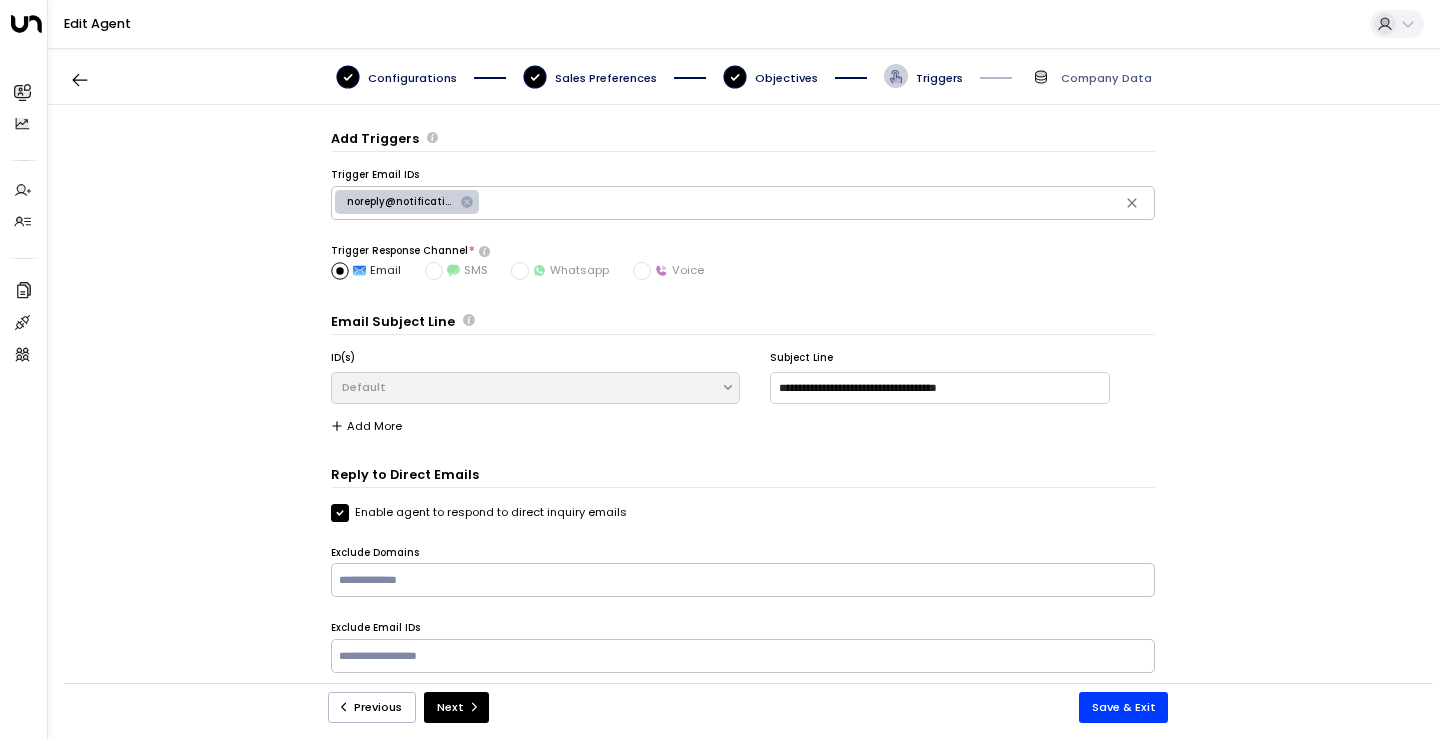 scroll, scrollTop: 0, scrollLeft: 0, axis: both 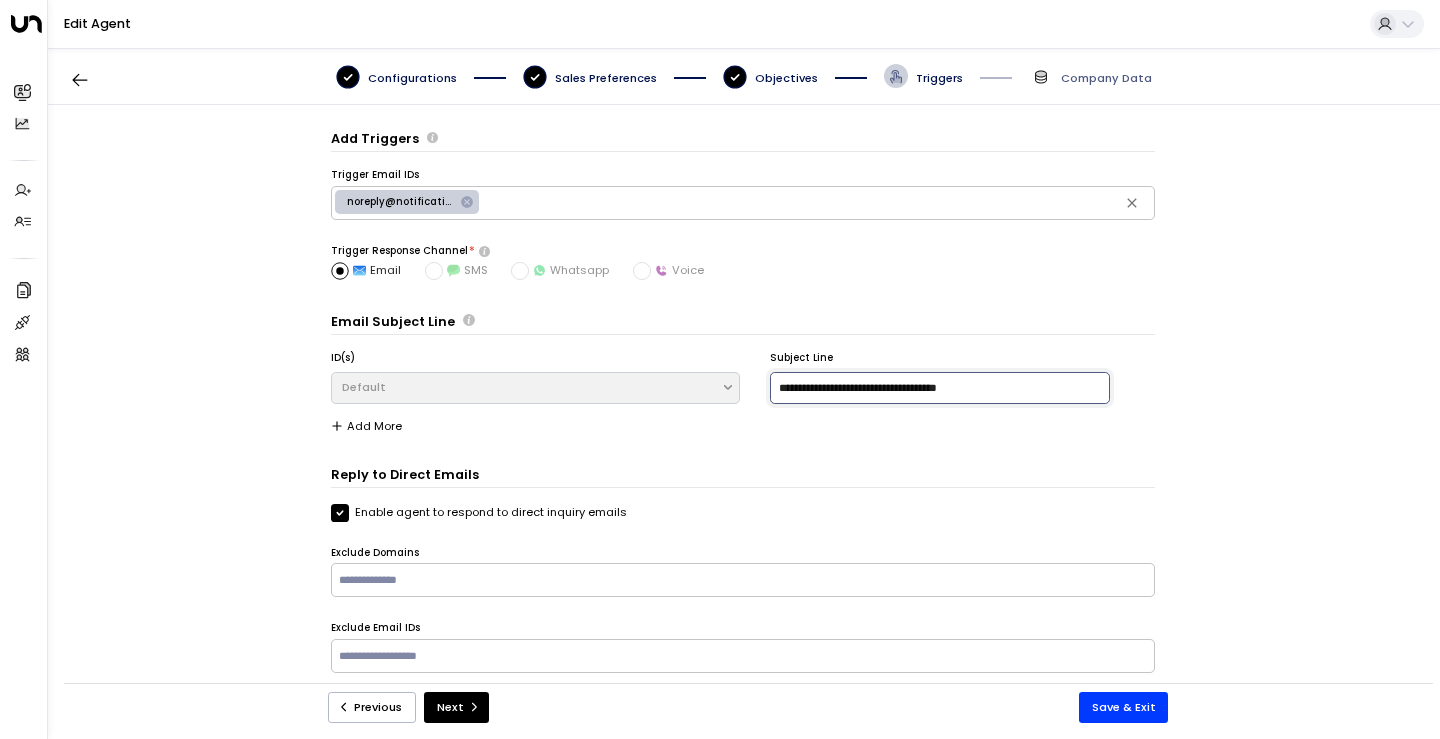 drag, startPoint x: 845, startPoint y: 386, endPoint x: 1269, endPoint y: 387, distance: 424.0012 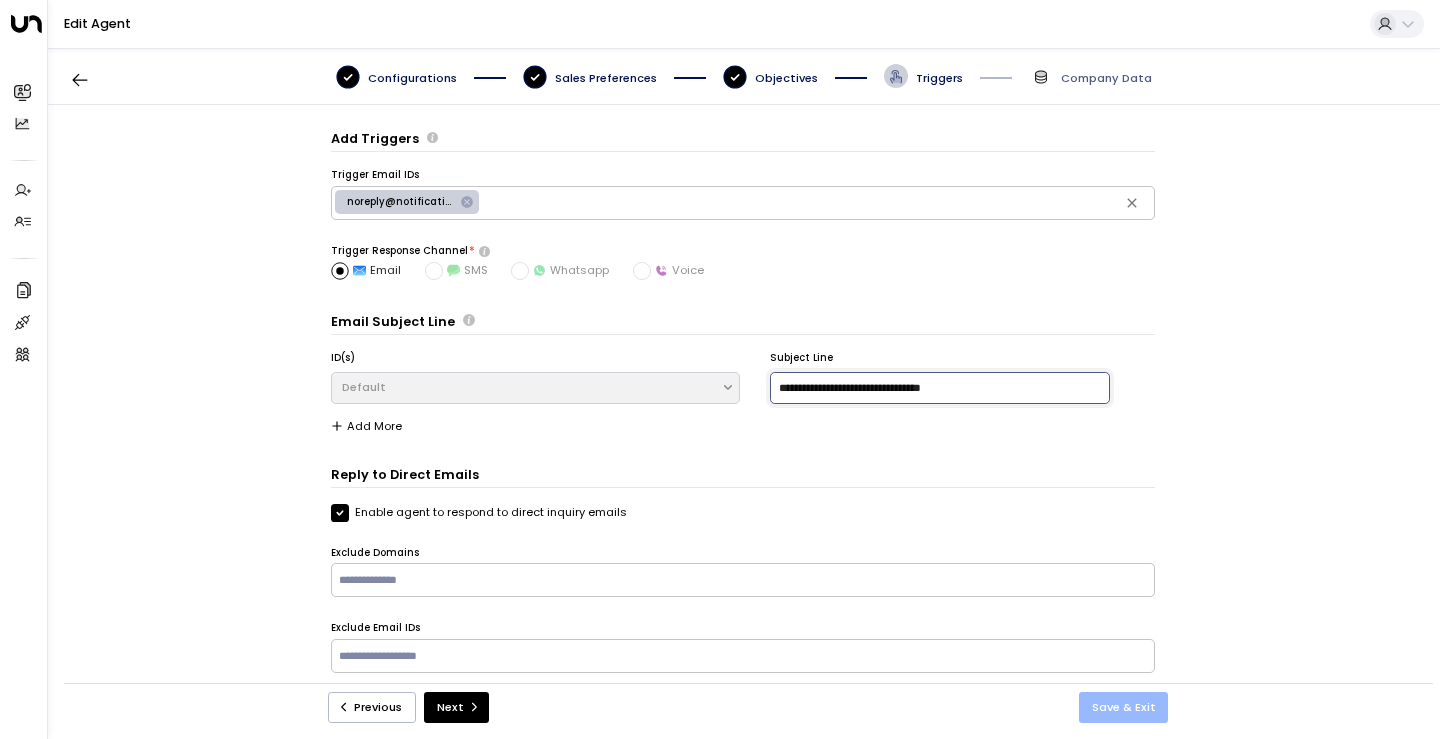 type on "**********" 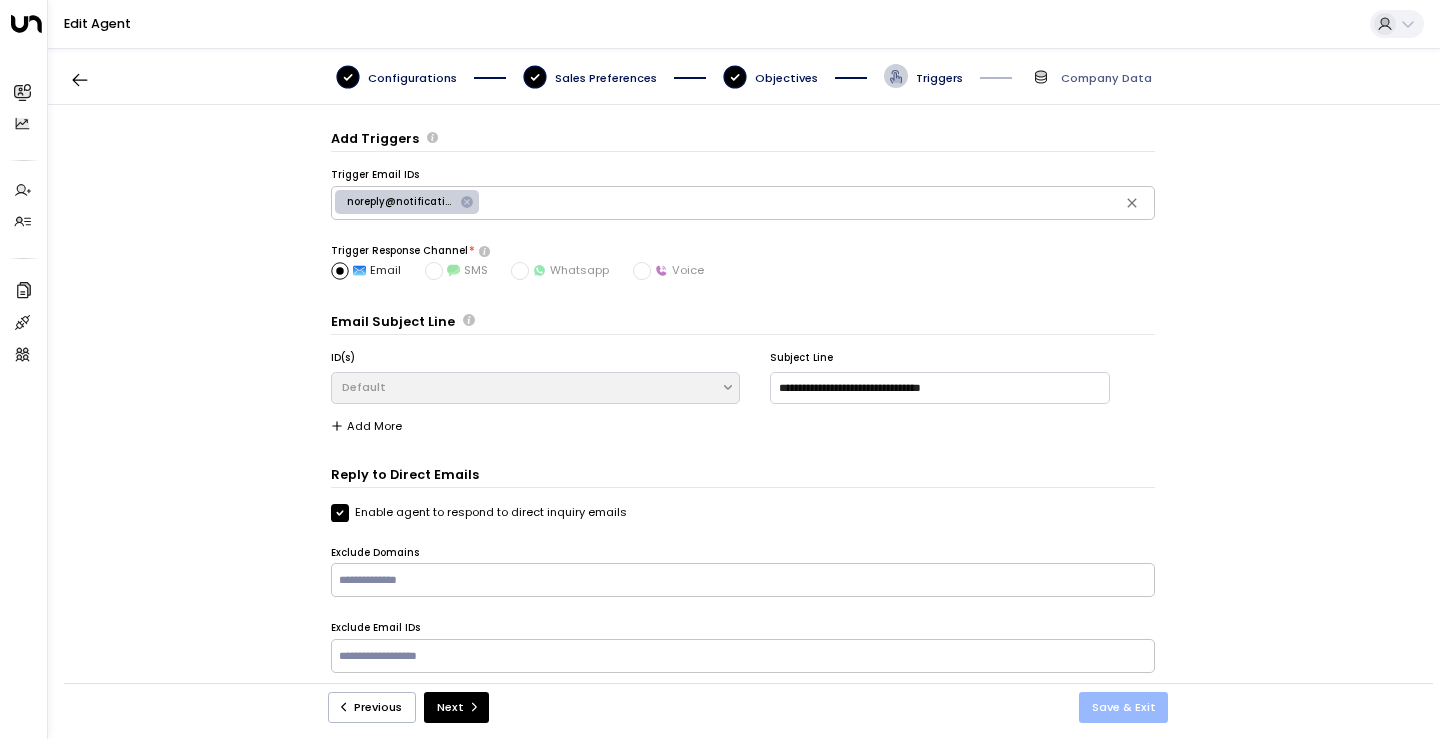 click on "Save & Exit" at bounding box center [1124, 707] 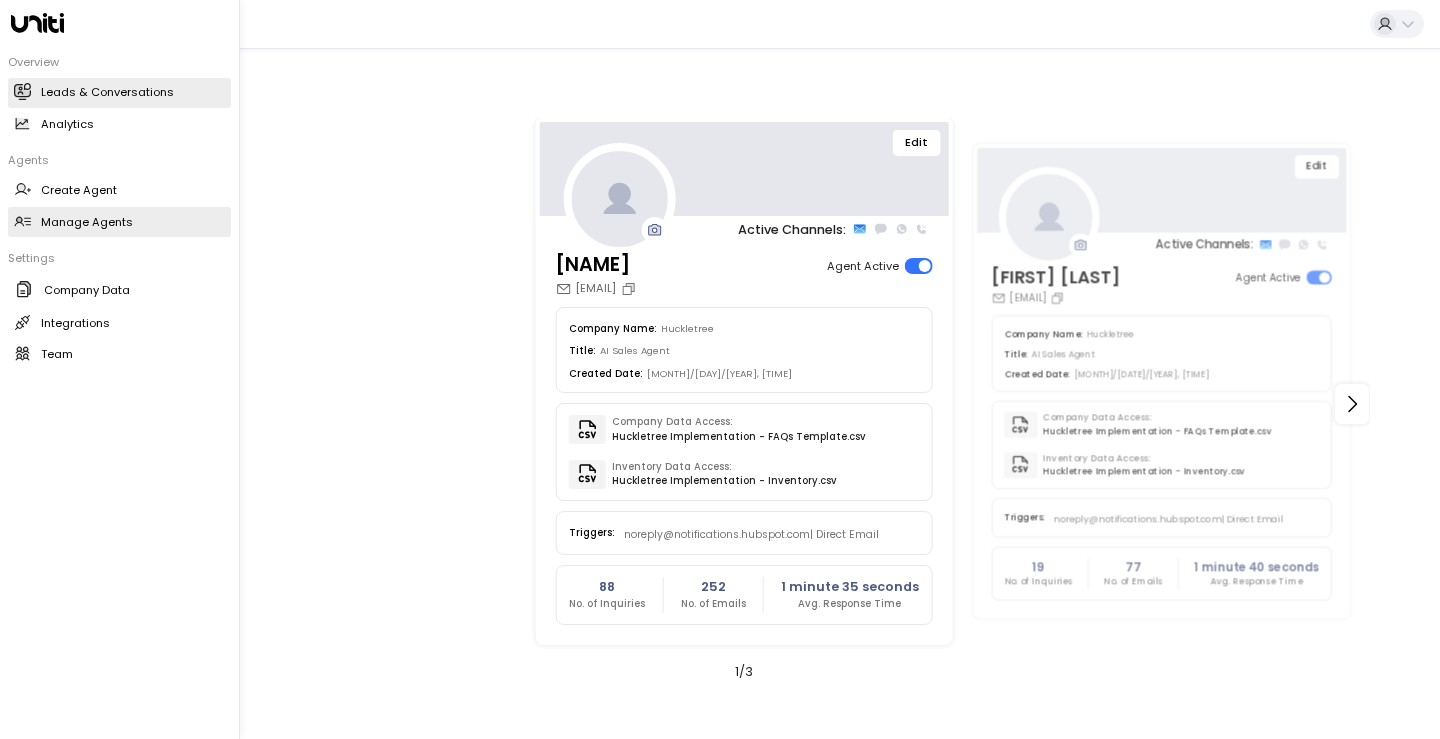 click on "Leads & Conversations" at bounding box center [107, 92] 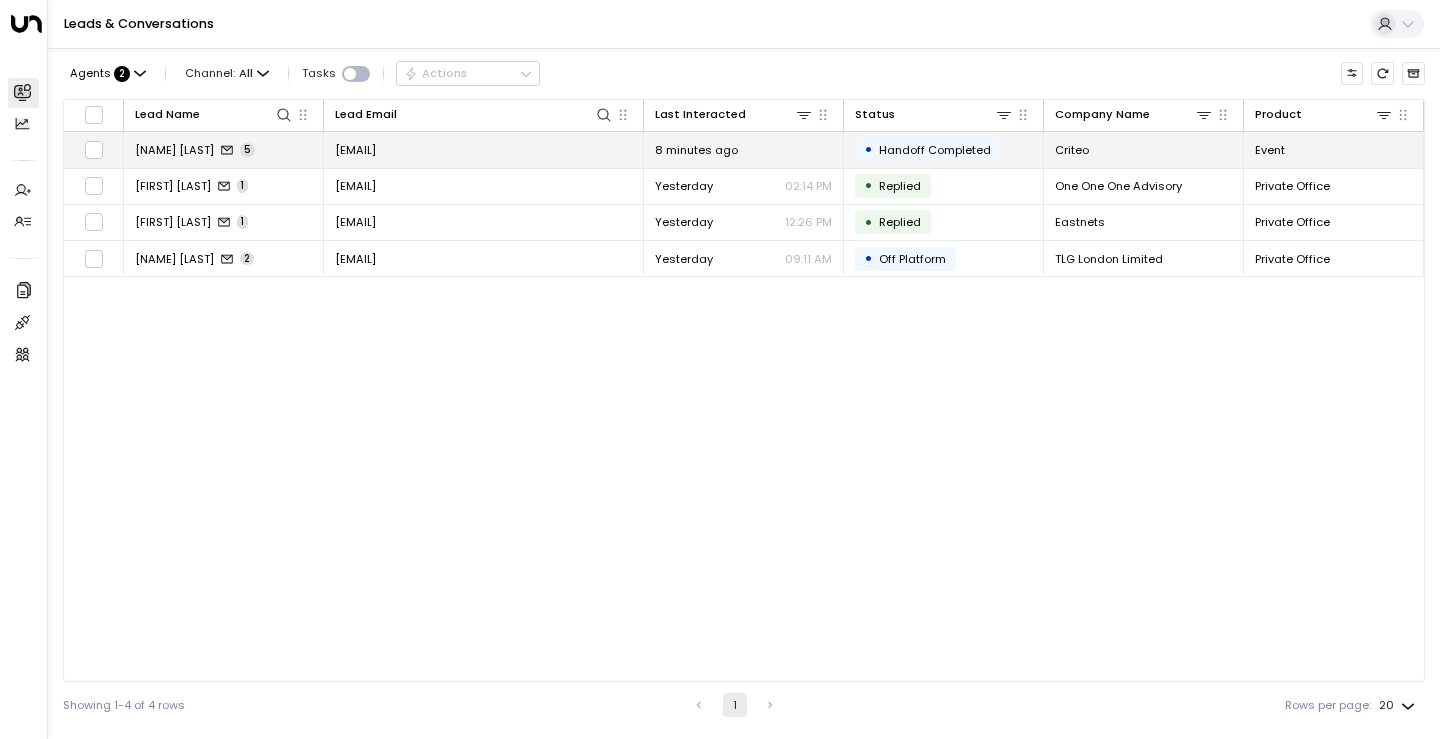 click on "[FIRST] [LAST]" at bounding box center (224, 149) 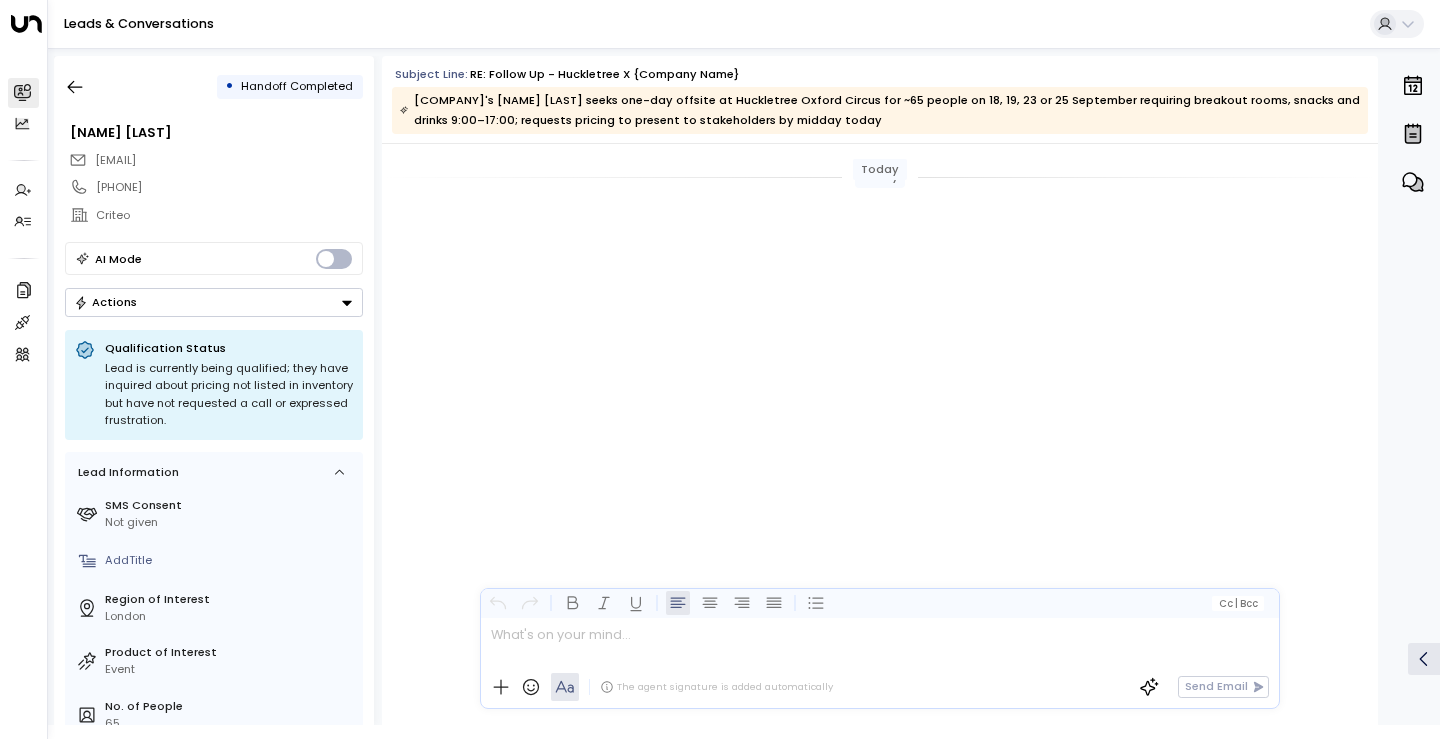 scroll, scrollTop: 2929, scrollLeft: 0, axis: vertical 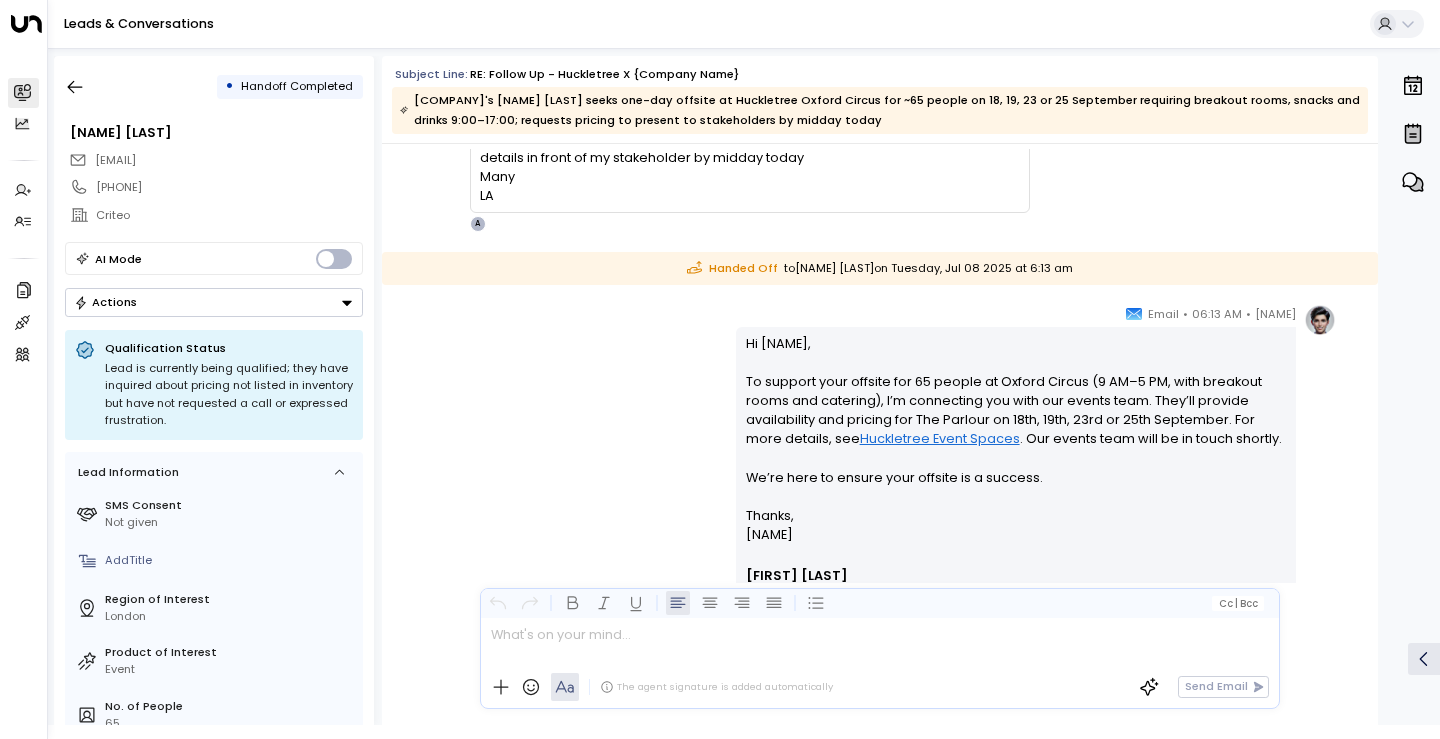 click on "Huckletree Event Spaces" at bounding box center (940, 438) 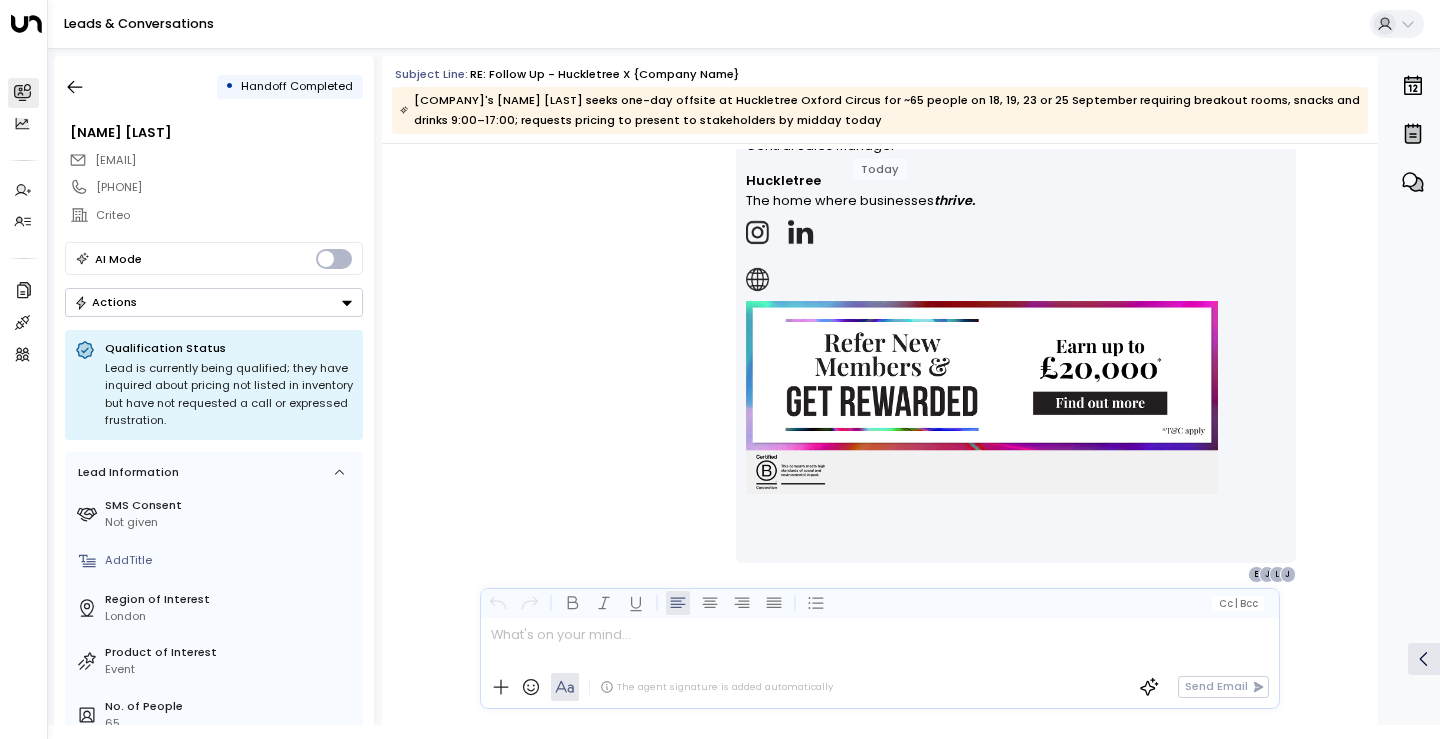 scroll, scrollTop: 3387, scrollLeft: 0, axis: vertical 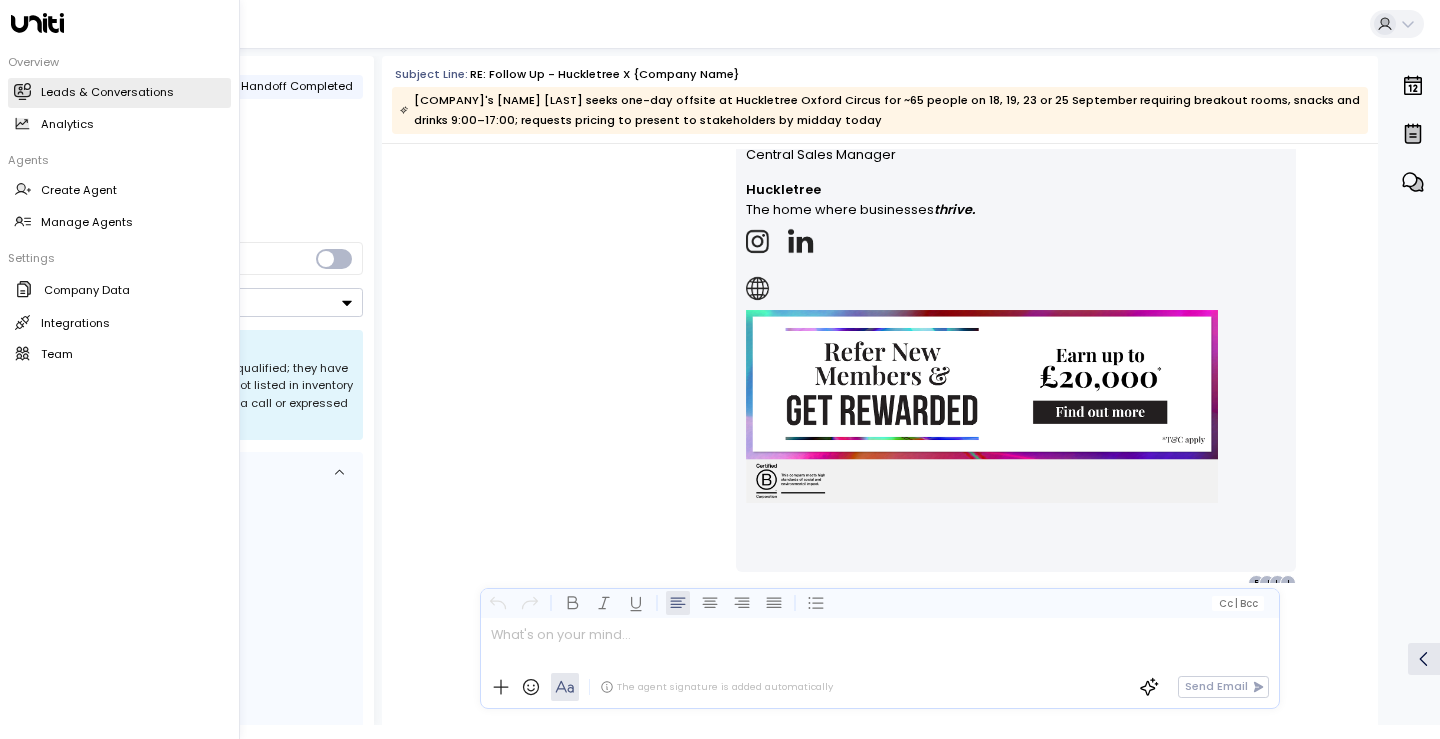 click at bounding box center (24, 91) 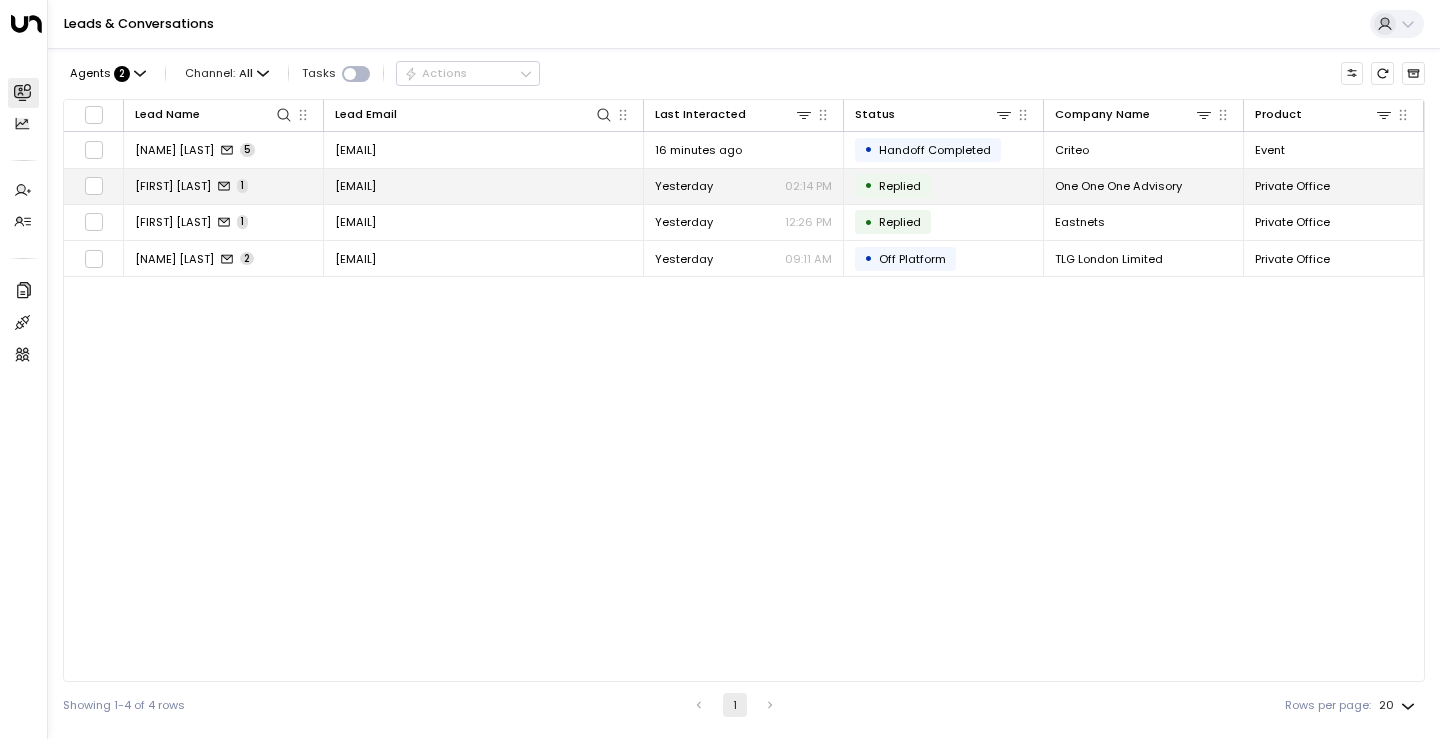 click on "[FIRST] [LAST]" at bounding box center (173, 186) 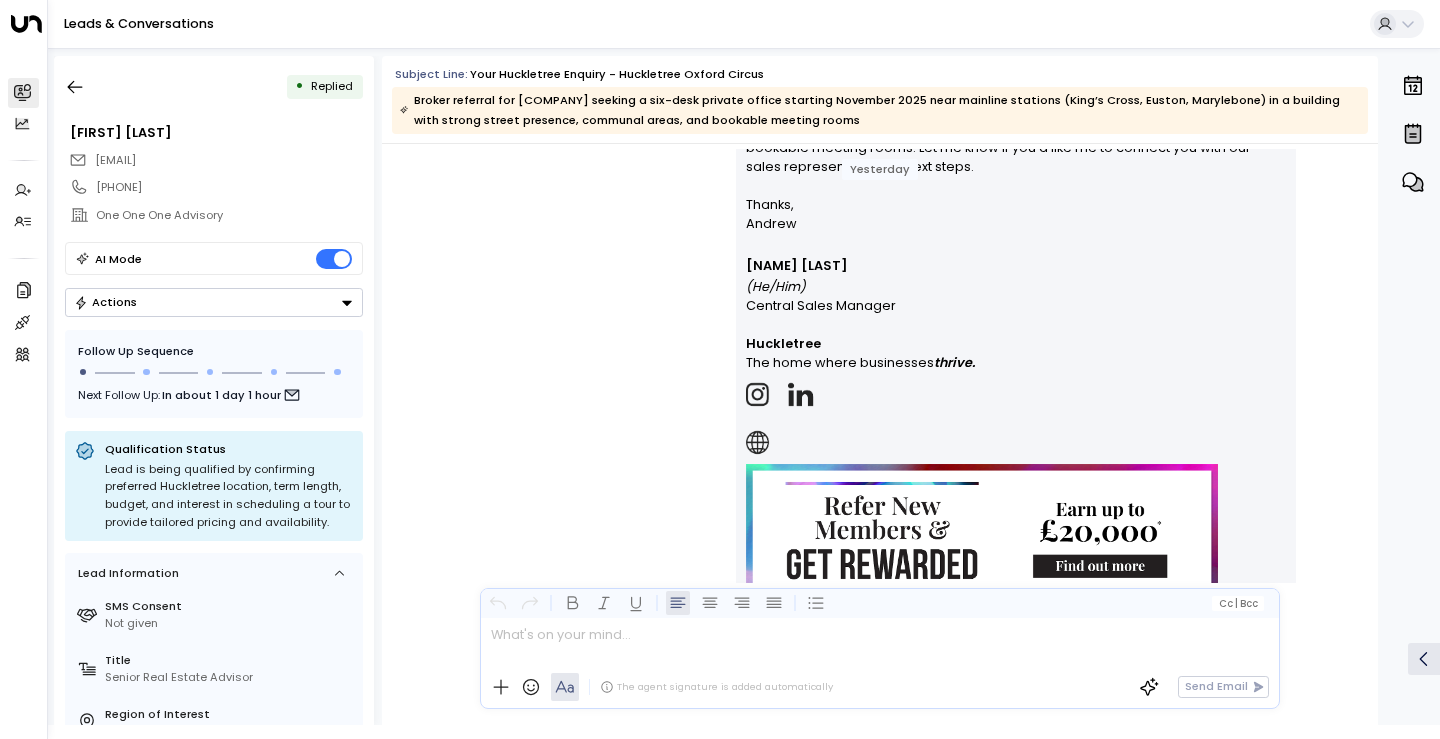 scroll, scrollTop: 1483, scrollLeft: 0, axis: vertical 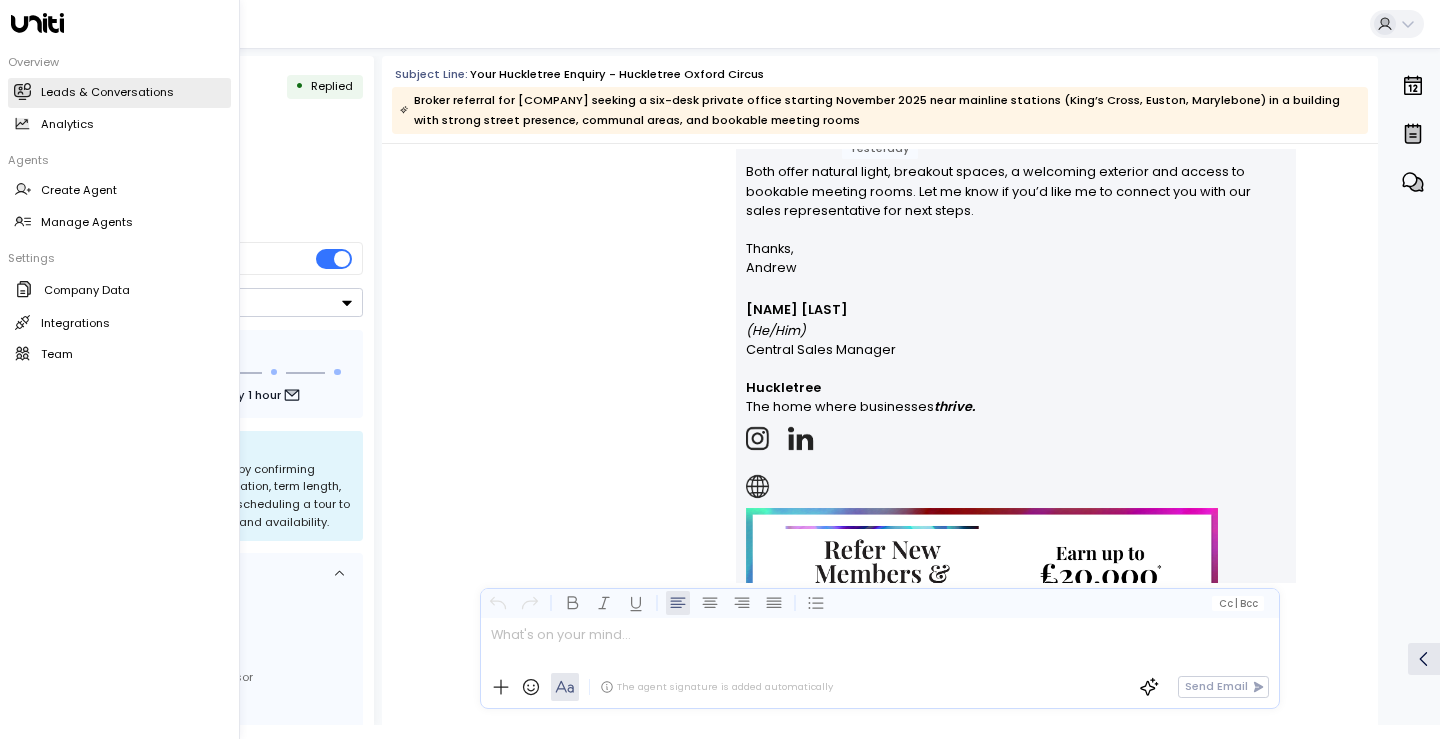 click at bounding box center (22, 90) 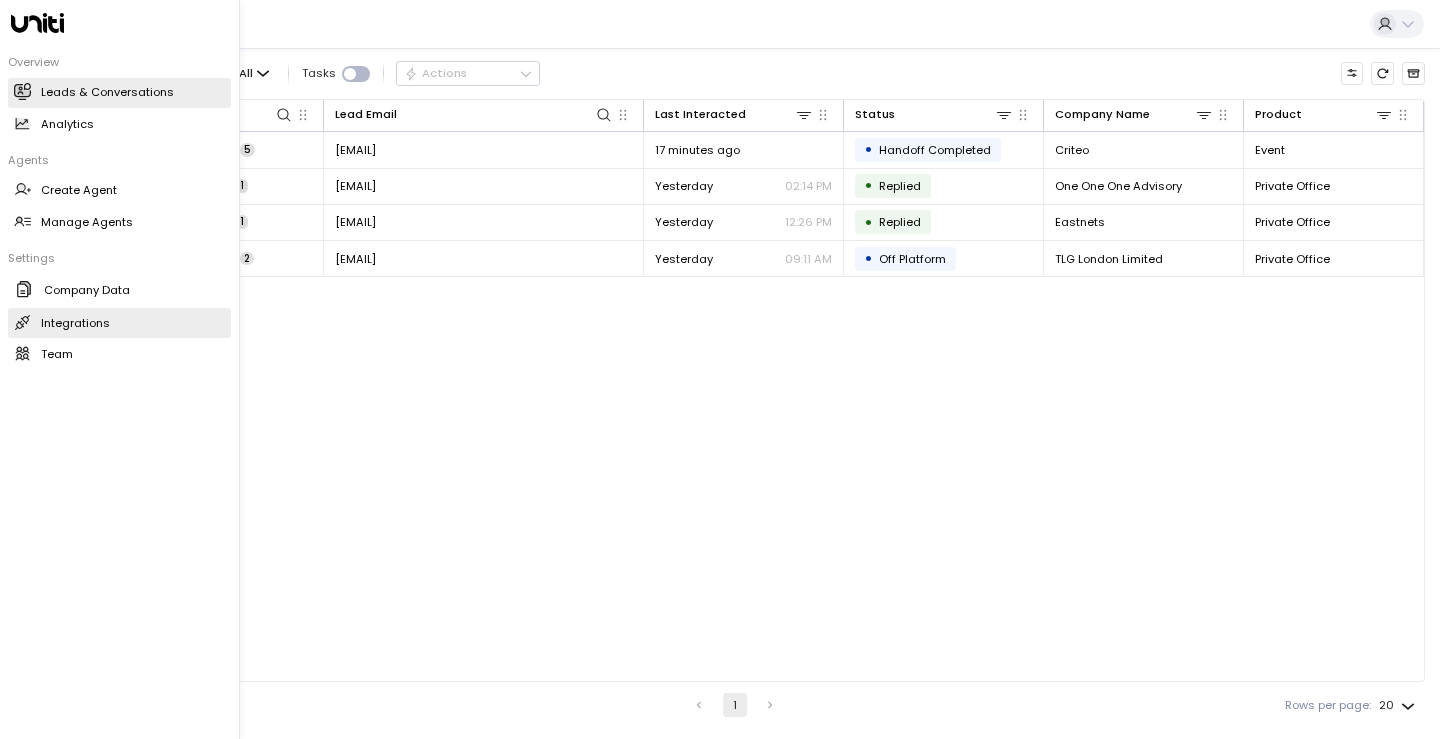 click on "Integrations Integrations" at bounding box center (119, 323) 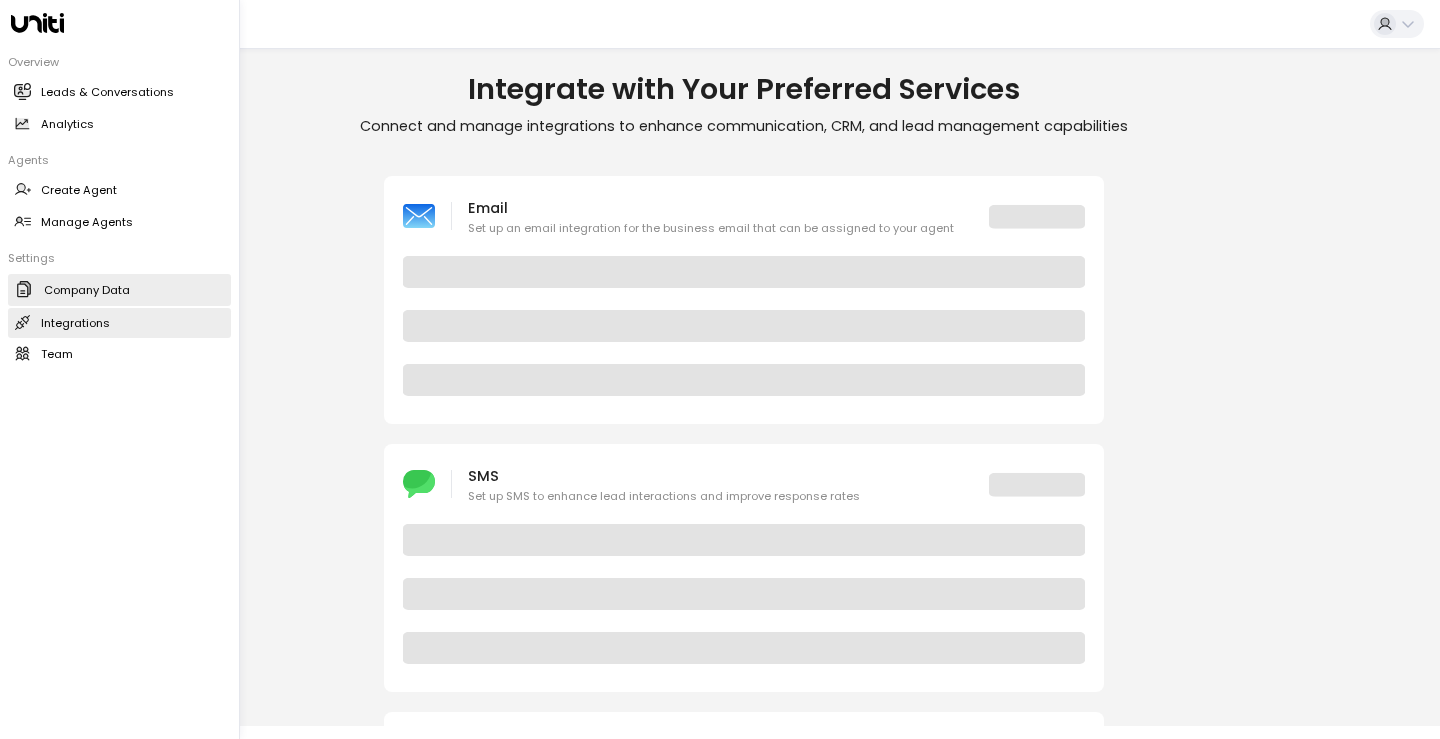 click on "Company Data" at bounding box center [87, 290] 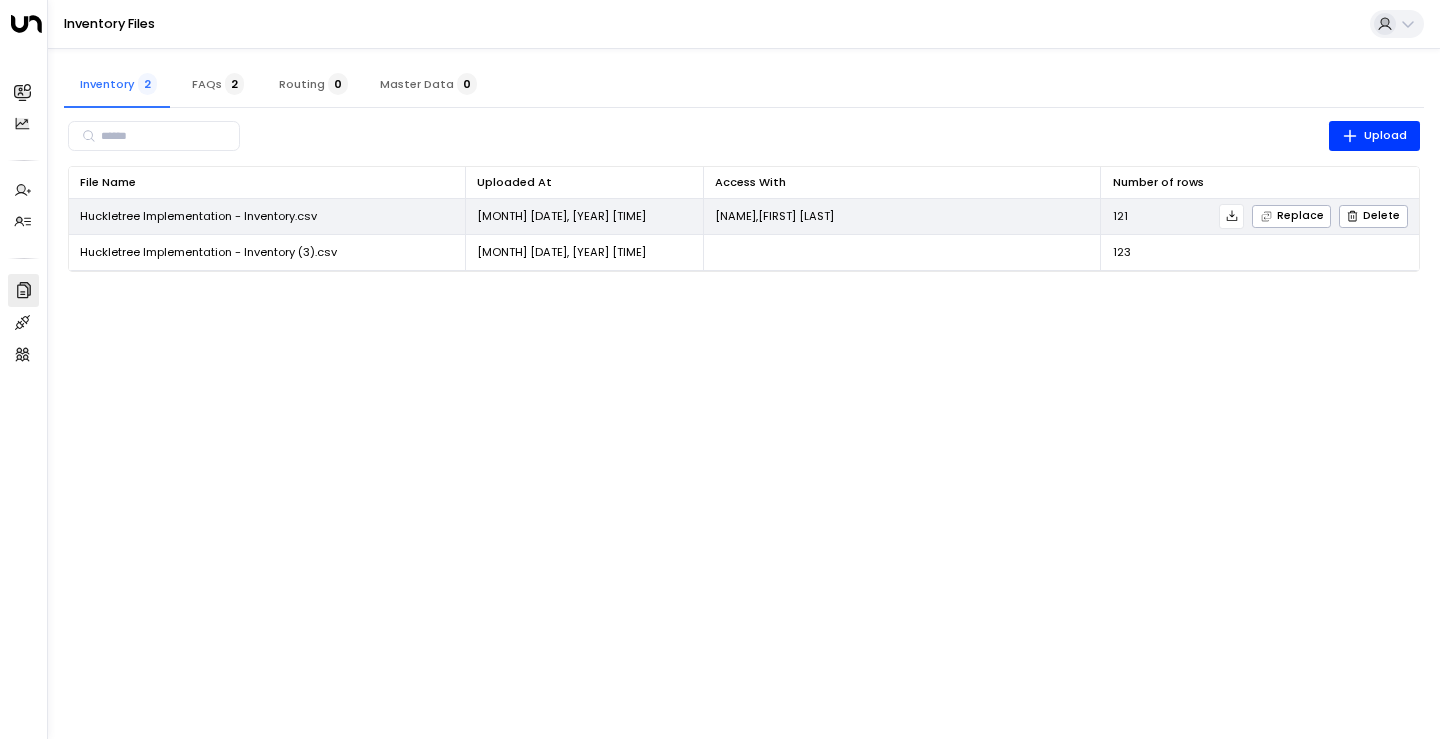 click on "Huckletree Implementation - Inventory.csv" at bounding box center [267, 216] 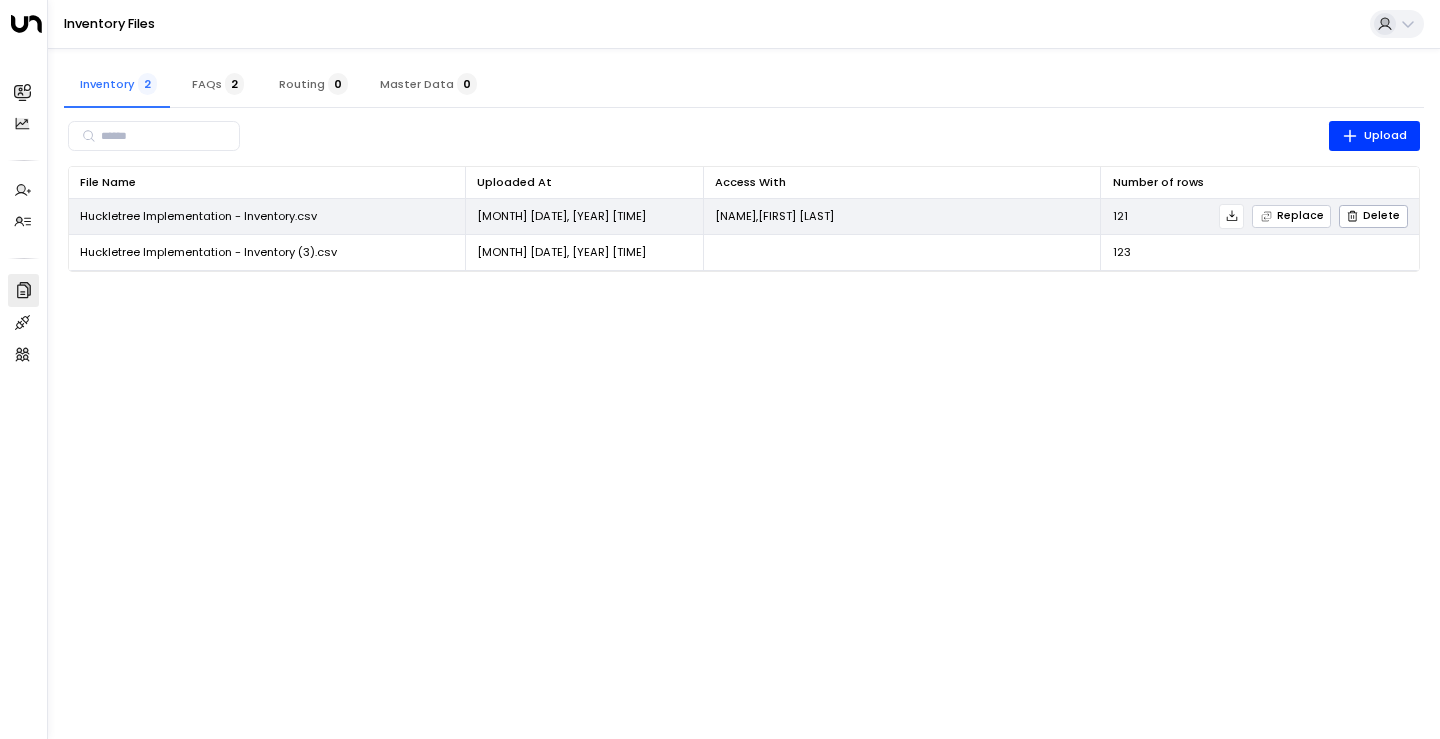 click on "Replace" at bounding box center (1292, 216) 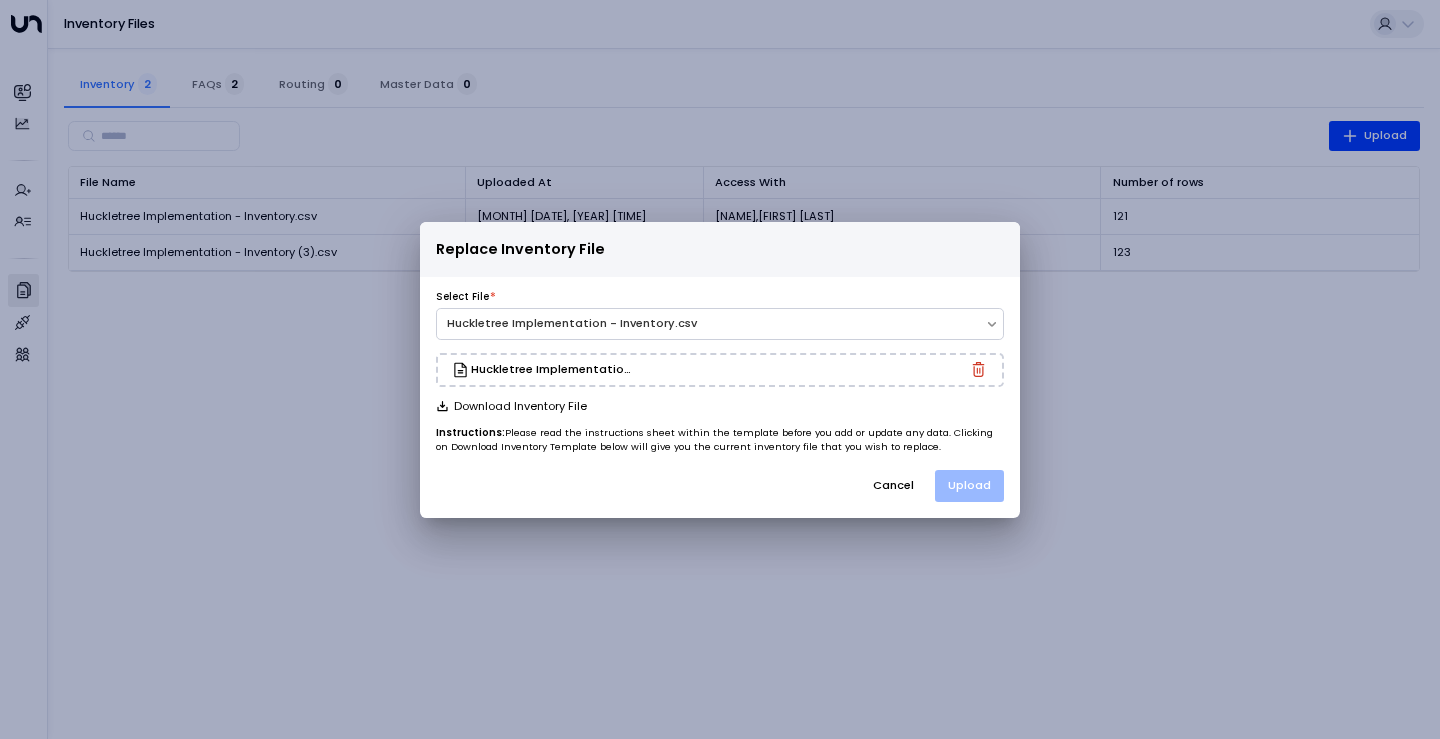 click on "Upload" at bounding box center [969, 485] 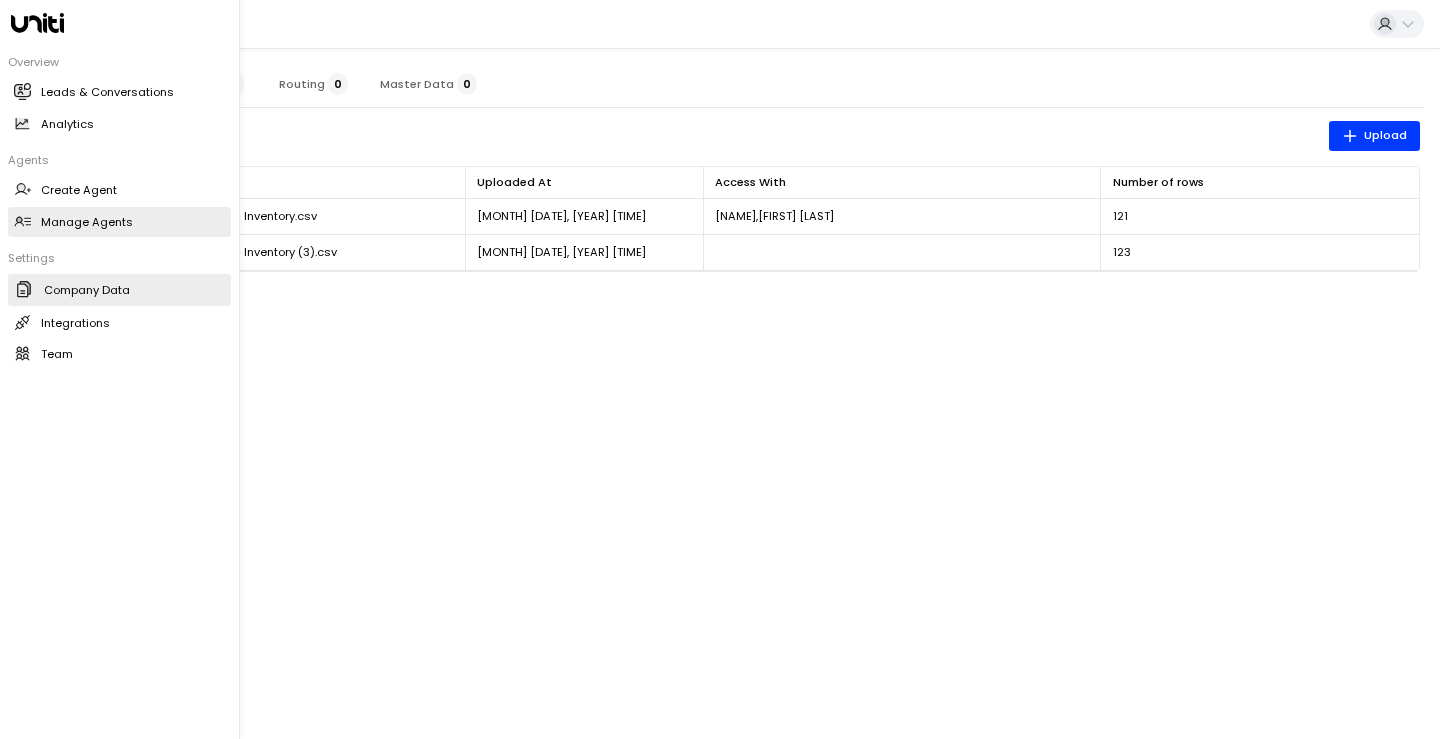 click on "Manage Agents" at bounding box center (87, 222) 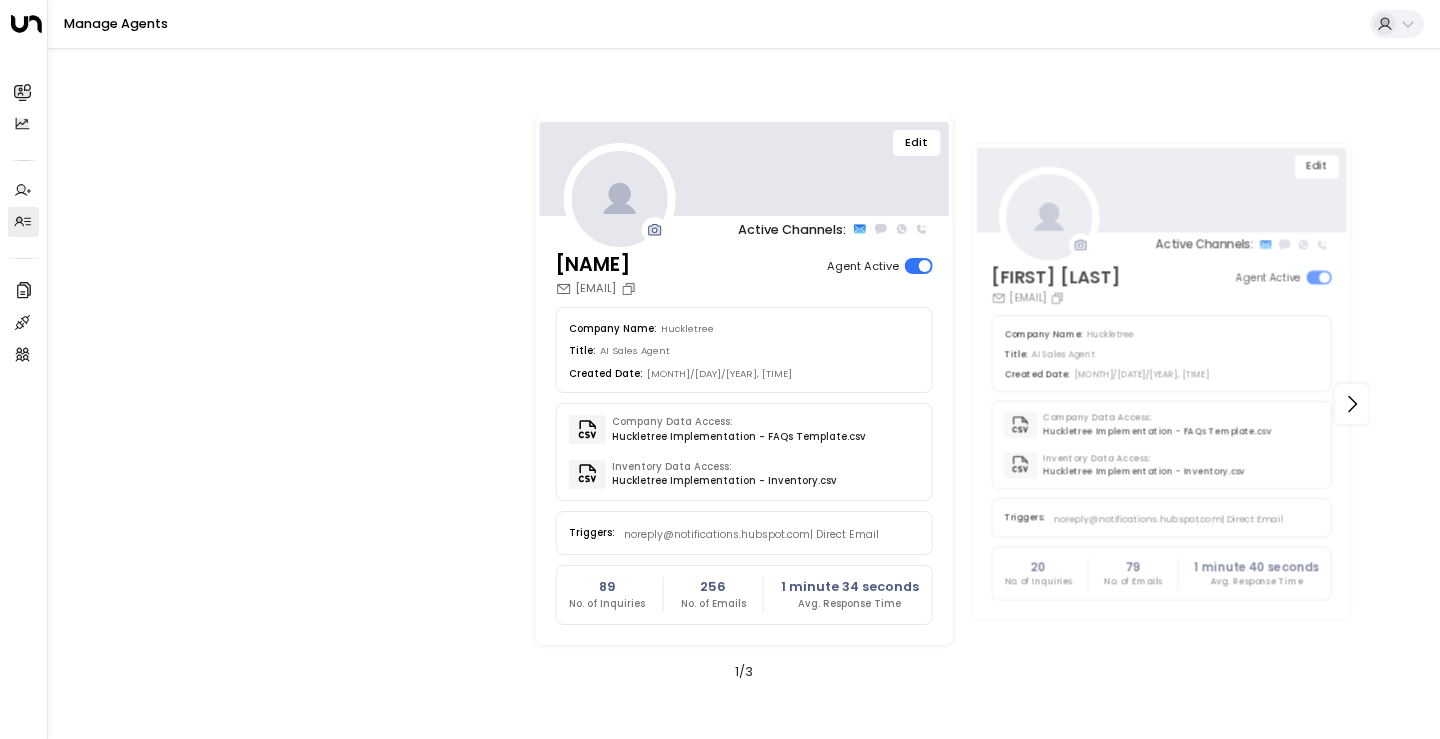 click on "Edit" at bounding box center [916, 143] 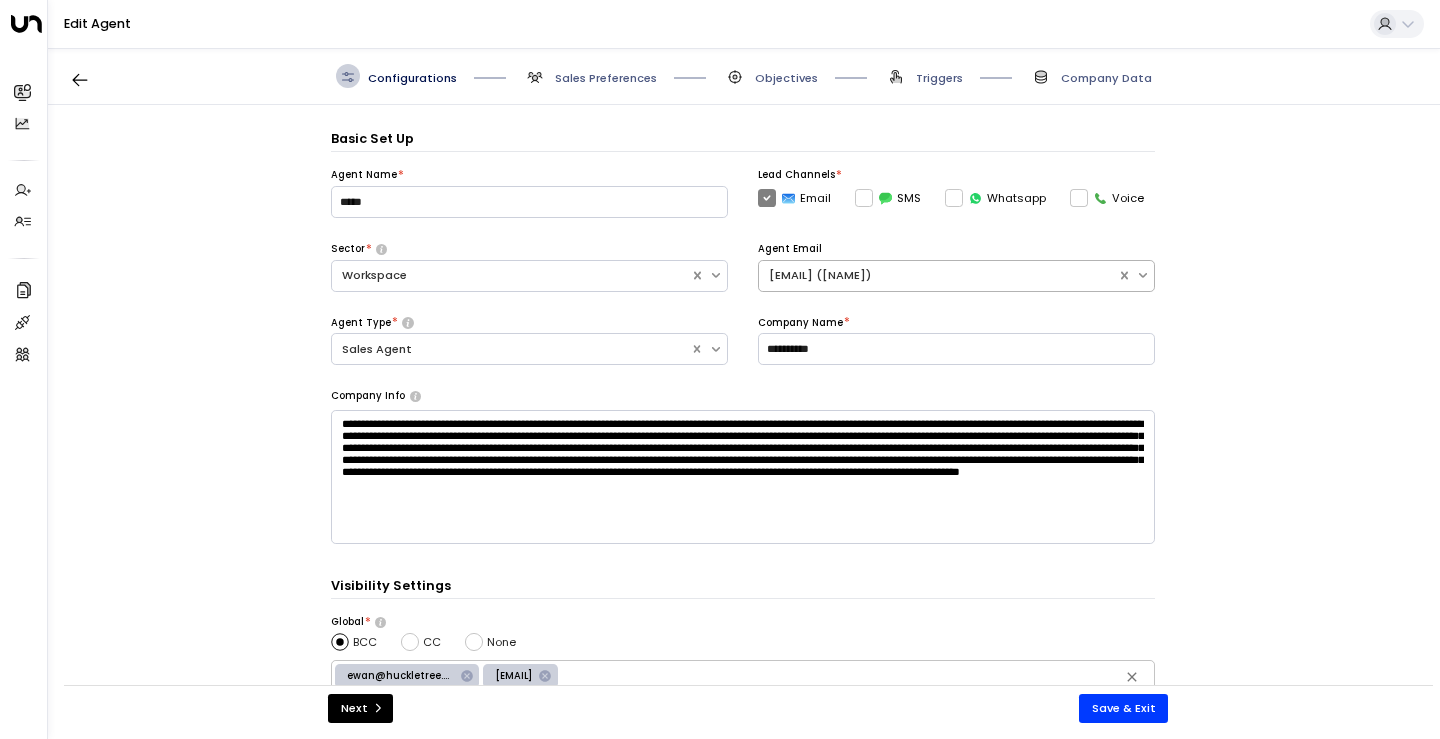 scroll, scrollTop: 24, scrollLeft: 0, axis: vertical 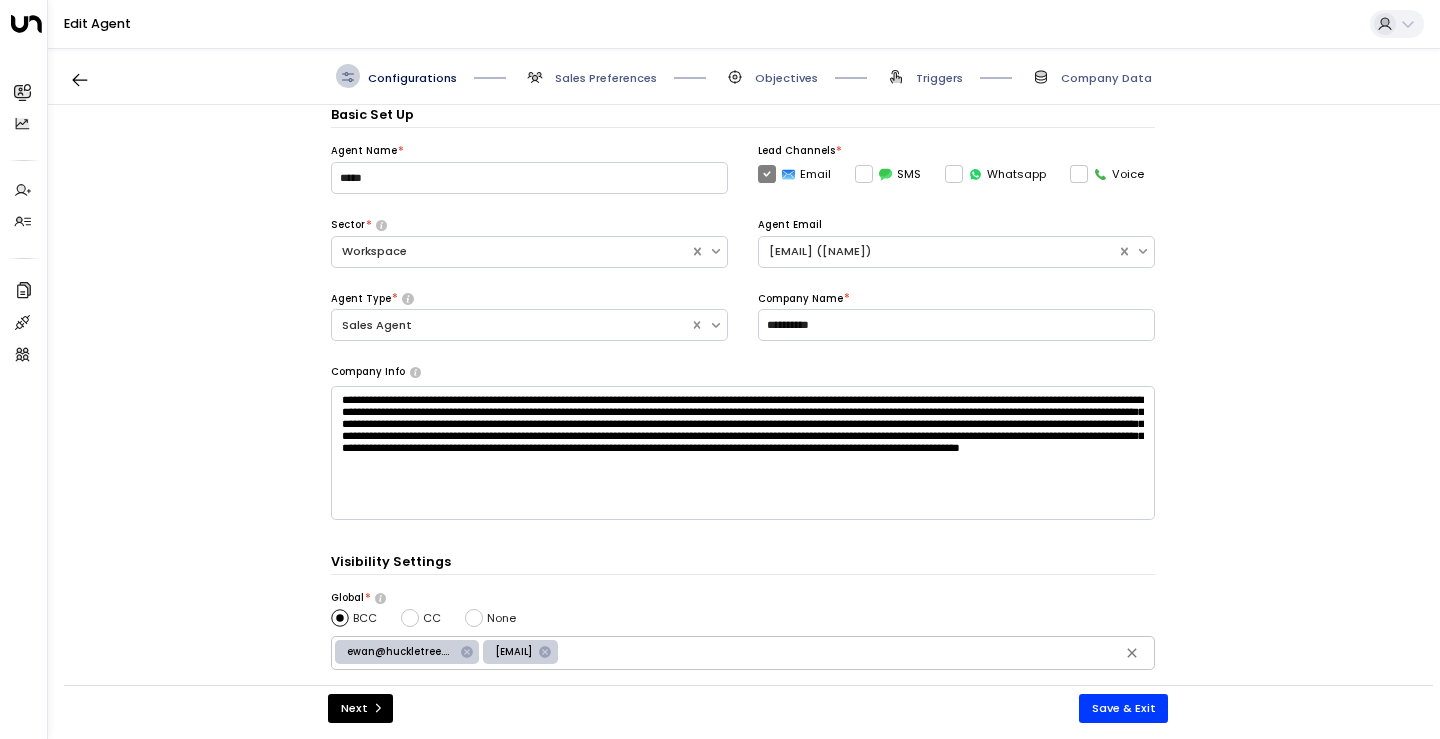 click on "Sales Preferences" at bounding box center [606, 78] 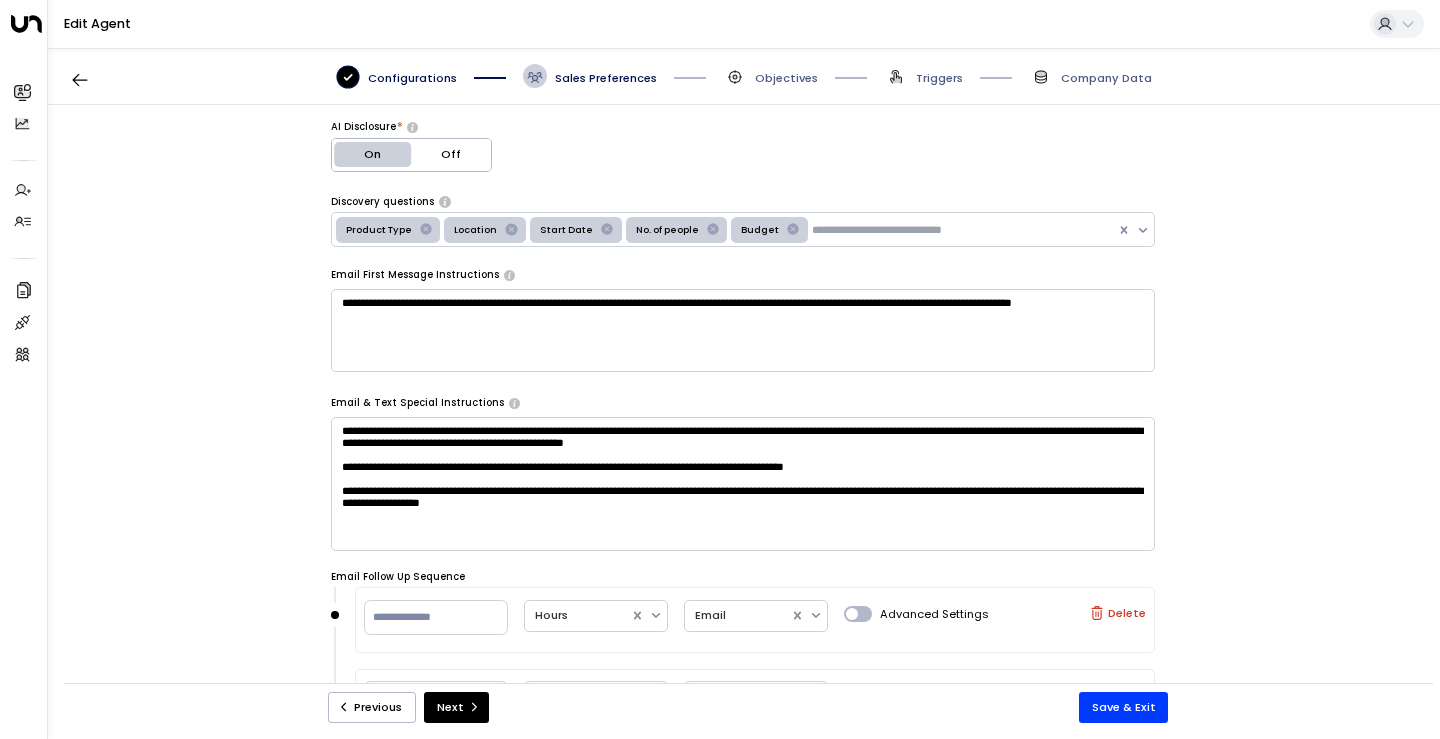 scroll, scrollTop: 372, scrollLeft: 0, axis: vertical 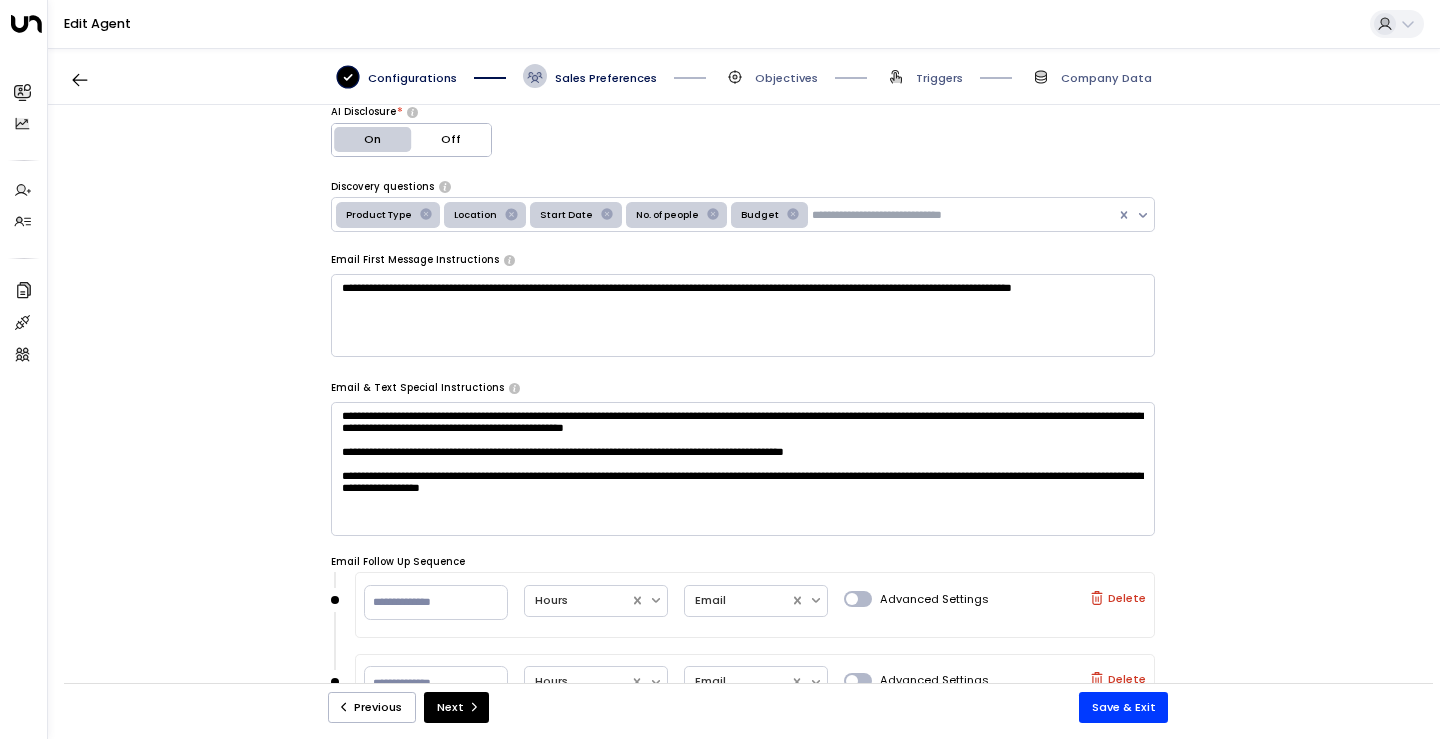 click on "Objectives" at bounding box center (770, 76) 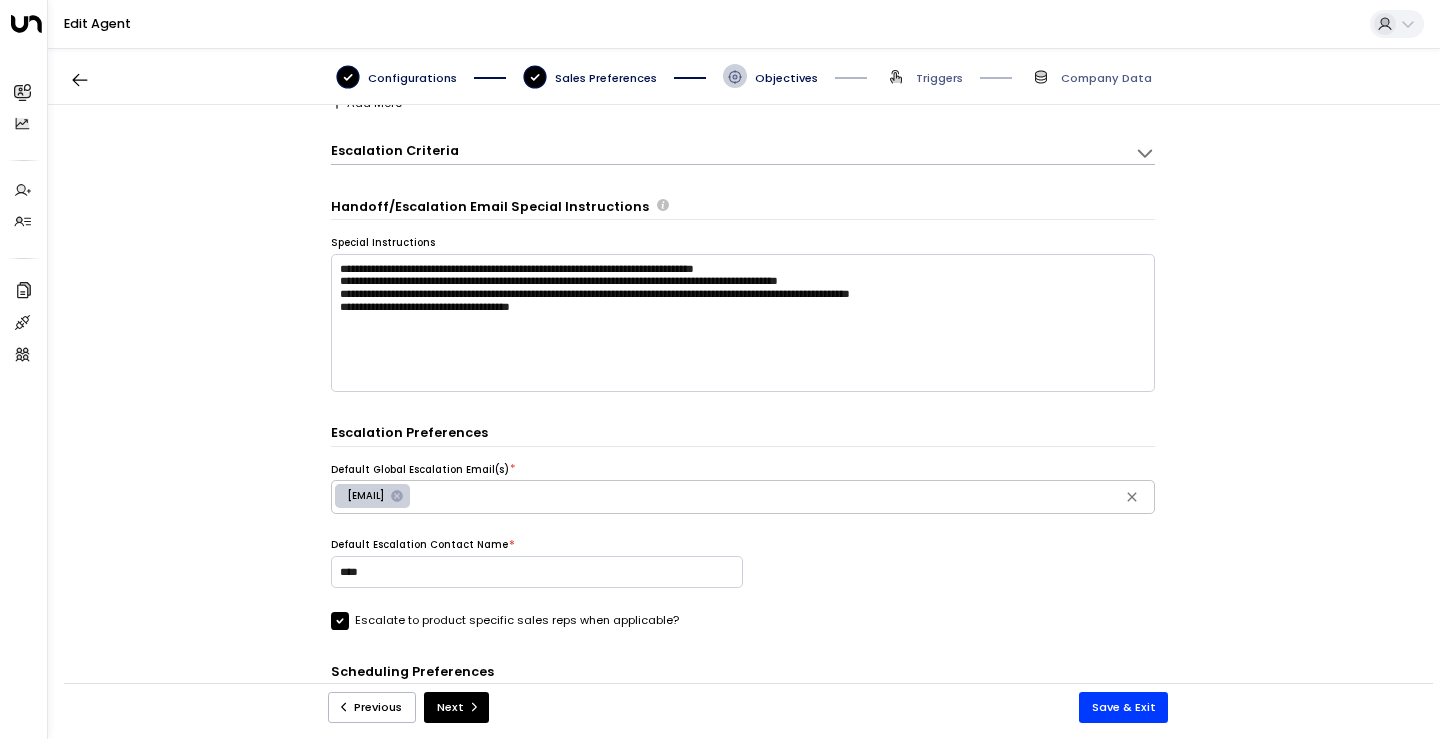 scroll, scrollTop: 261, scrollLeft: 0, axis: vertical 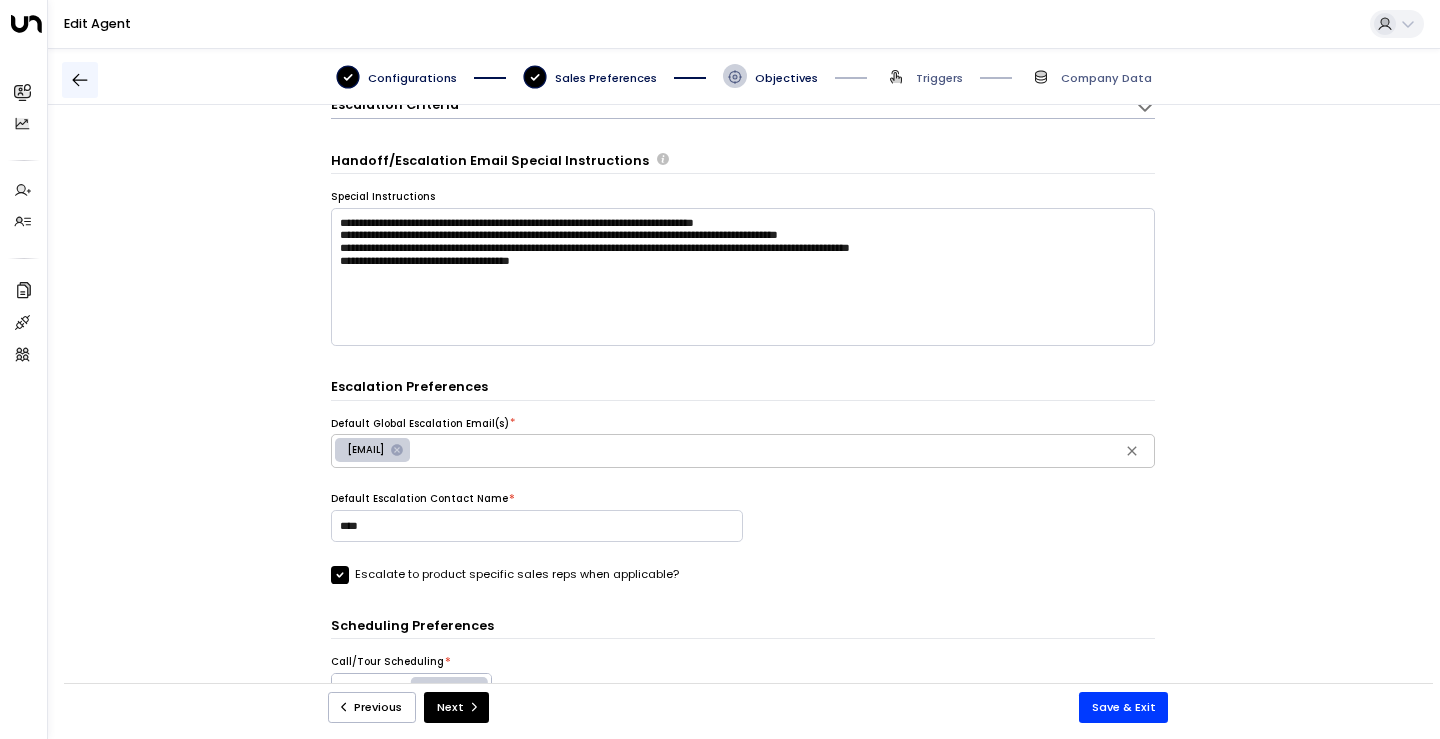 click at bounding box center [80, 80] 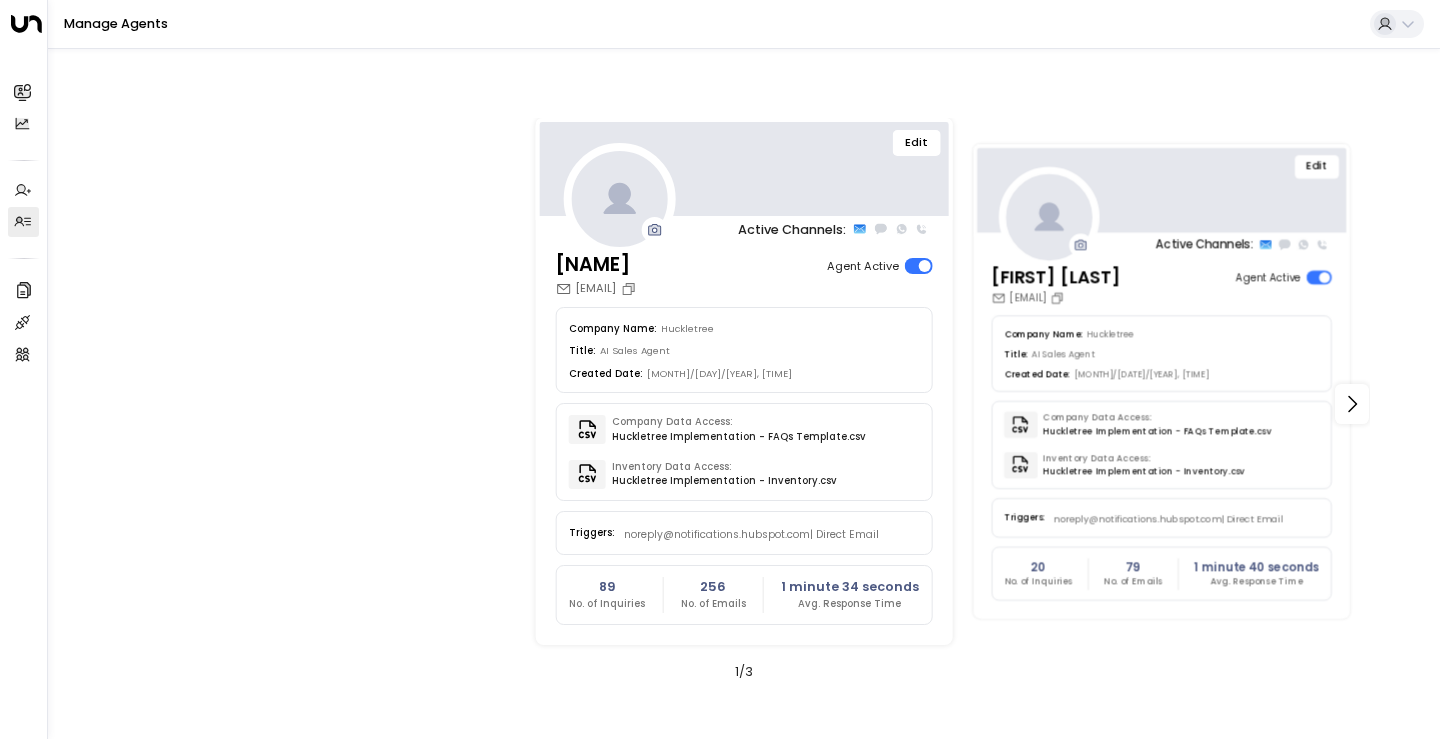 click on "Company Name: Huckletree" at bounding box center (1161, 332) 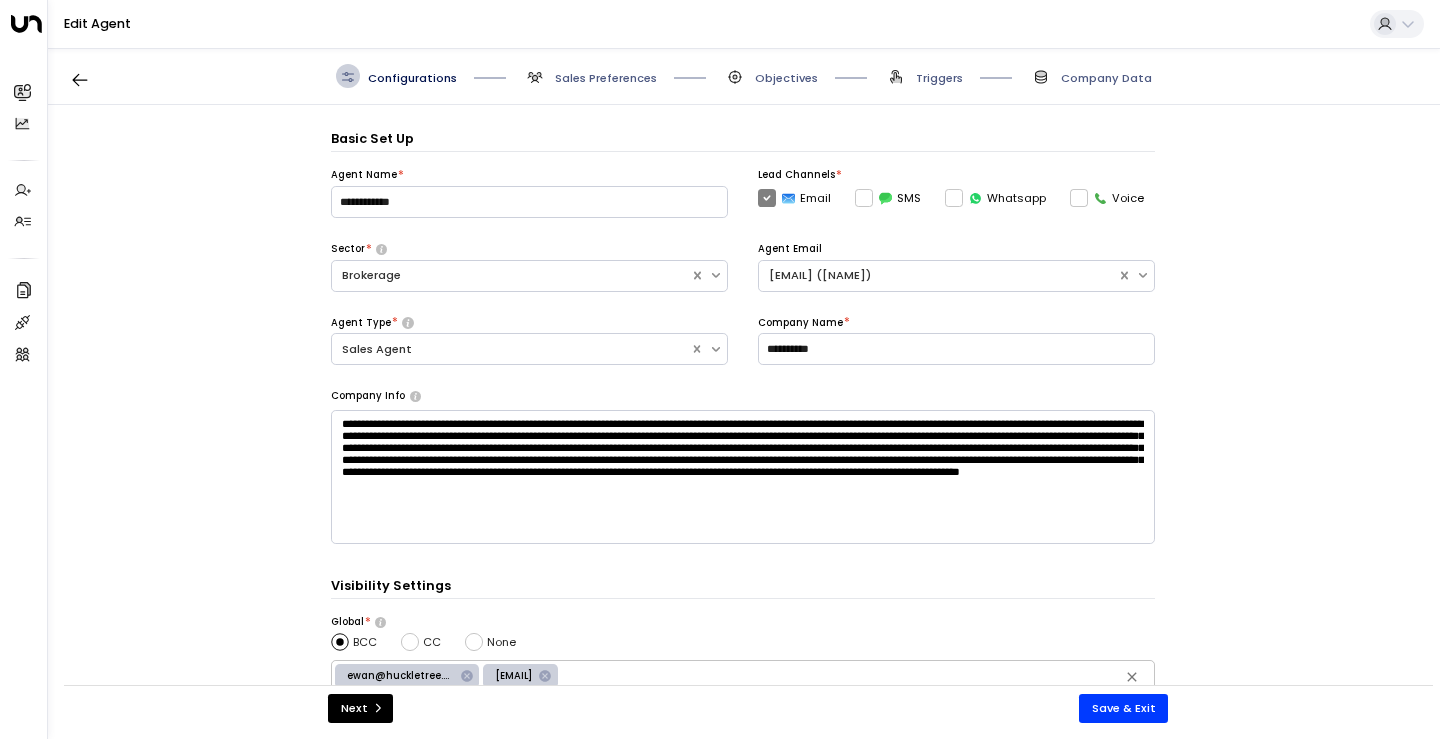 scroll, scrollTop: 24, scrollLeft: 0, axis: vertical 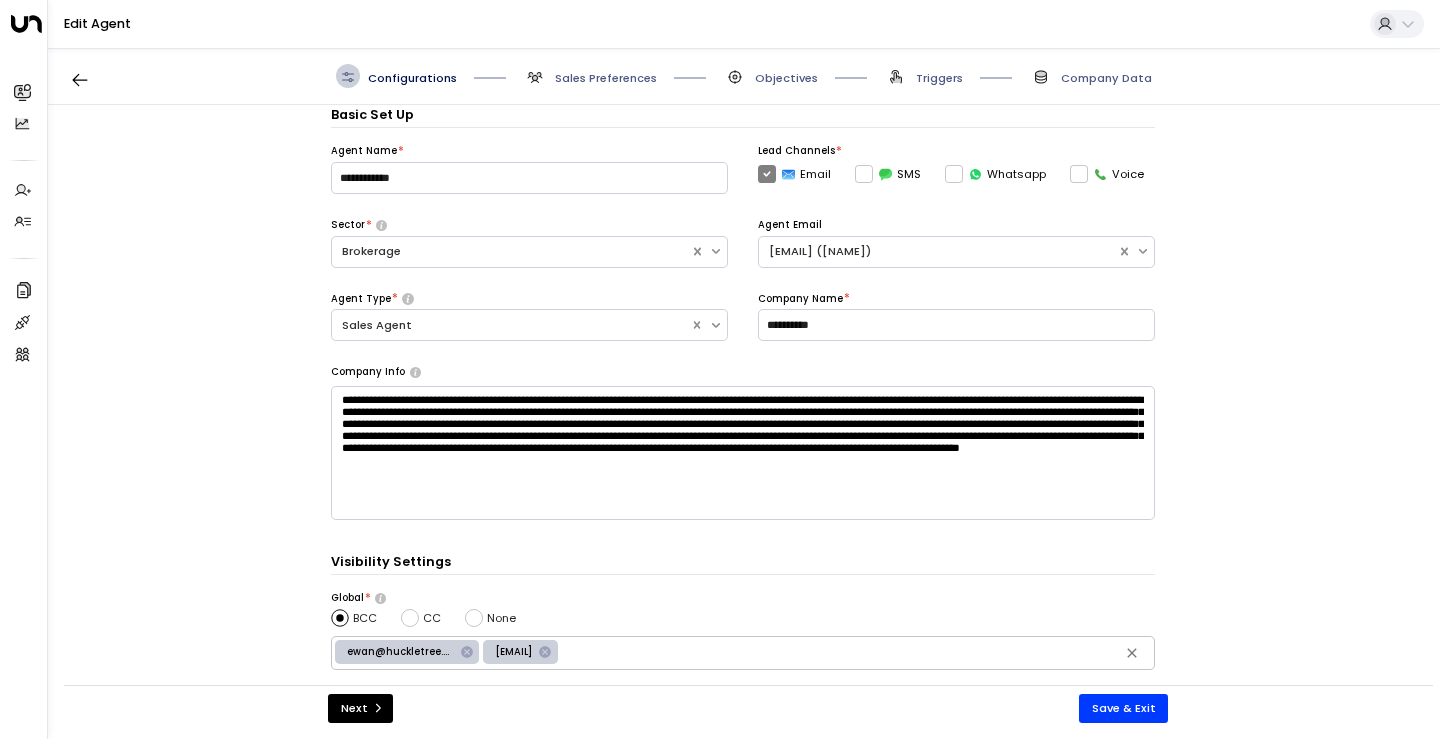 click on "Objectives" at bounding box center (606, 78) 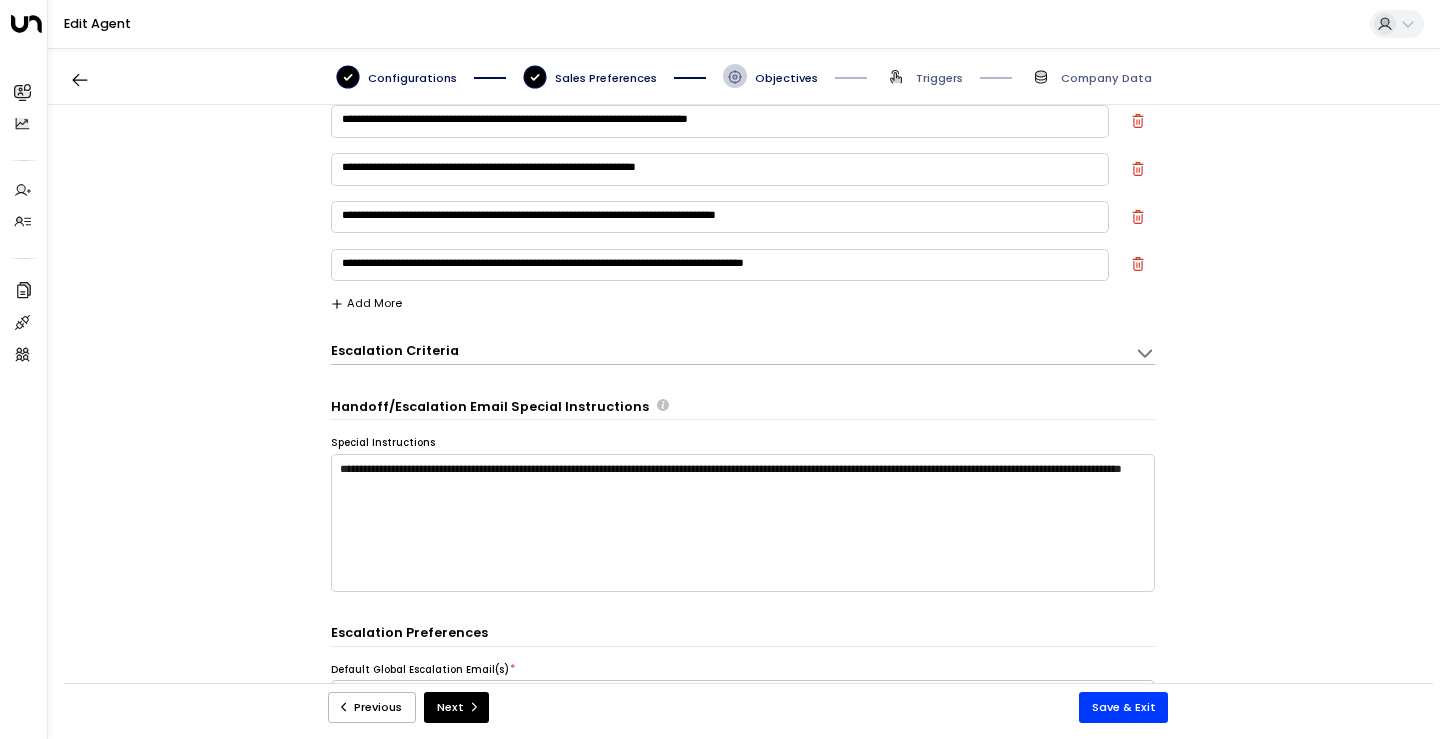 scroll, scrollTop: 110, scrollLeft: 0, axis: vertical 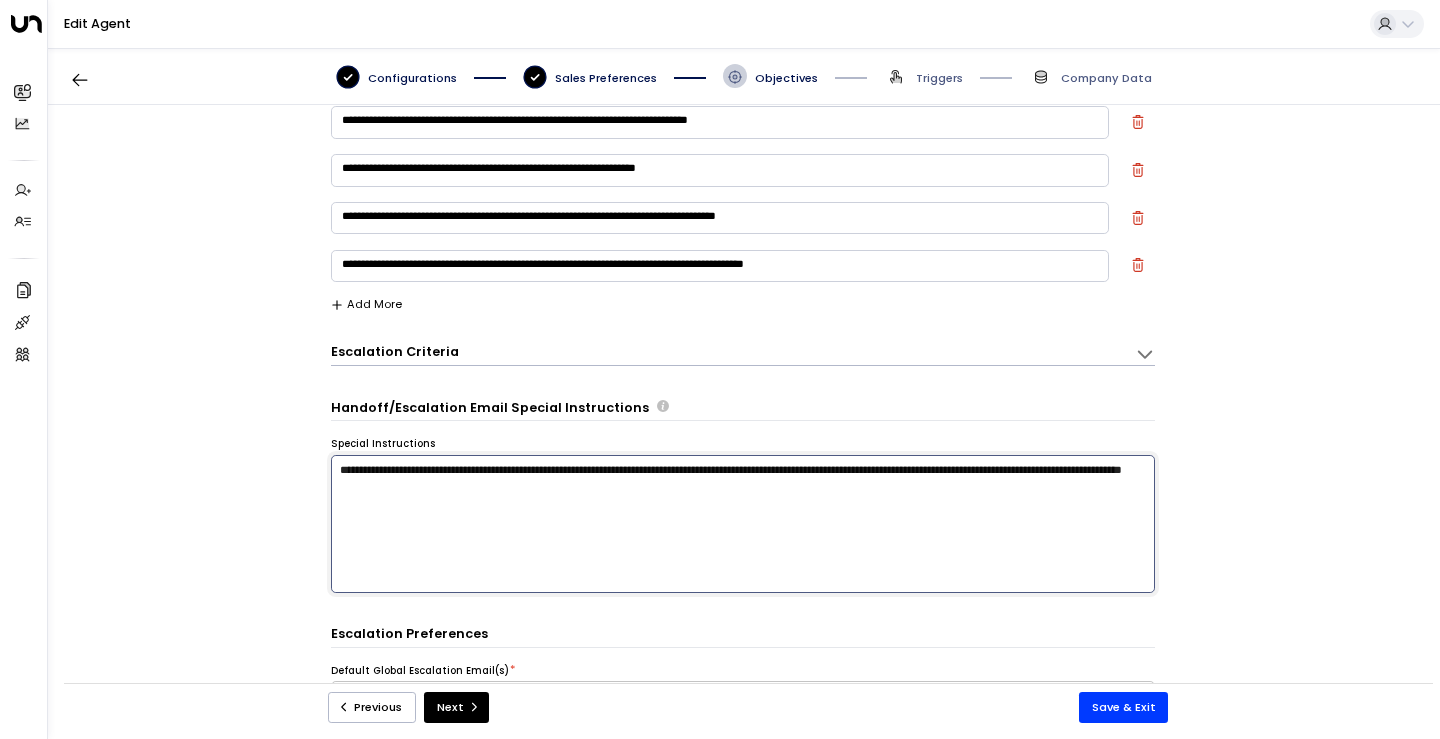 drag, startPoint x: 681, startPoint y: 489, endPoint x: 276, endPoint y: 450, distance: 406.87344 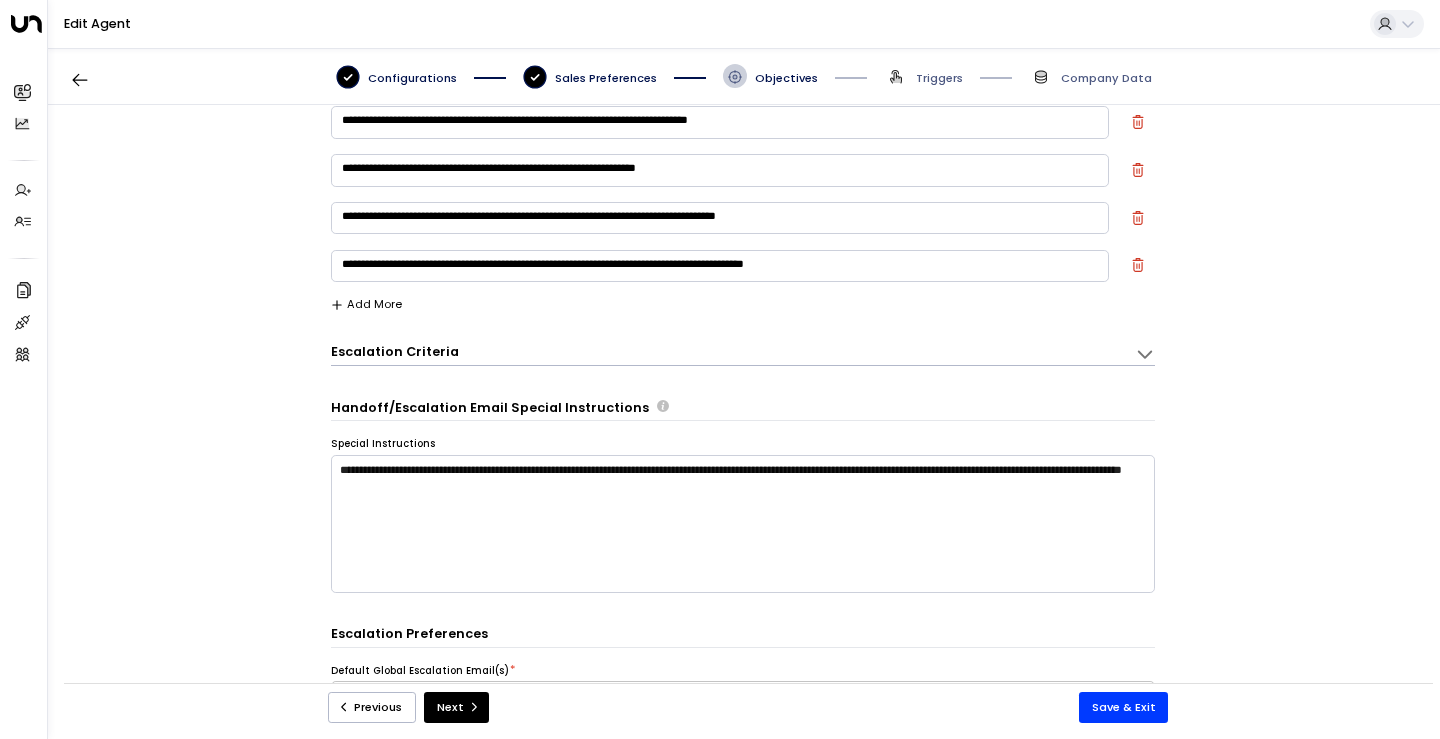 click on "**********" at bounding box center [743, 402] 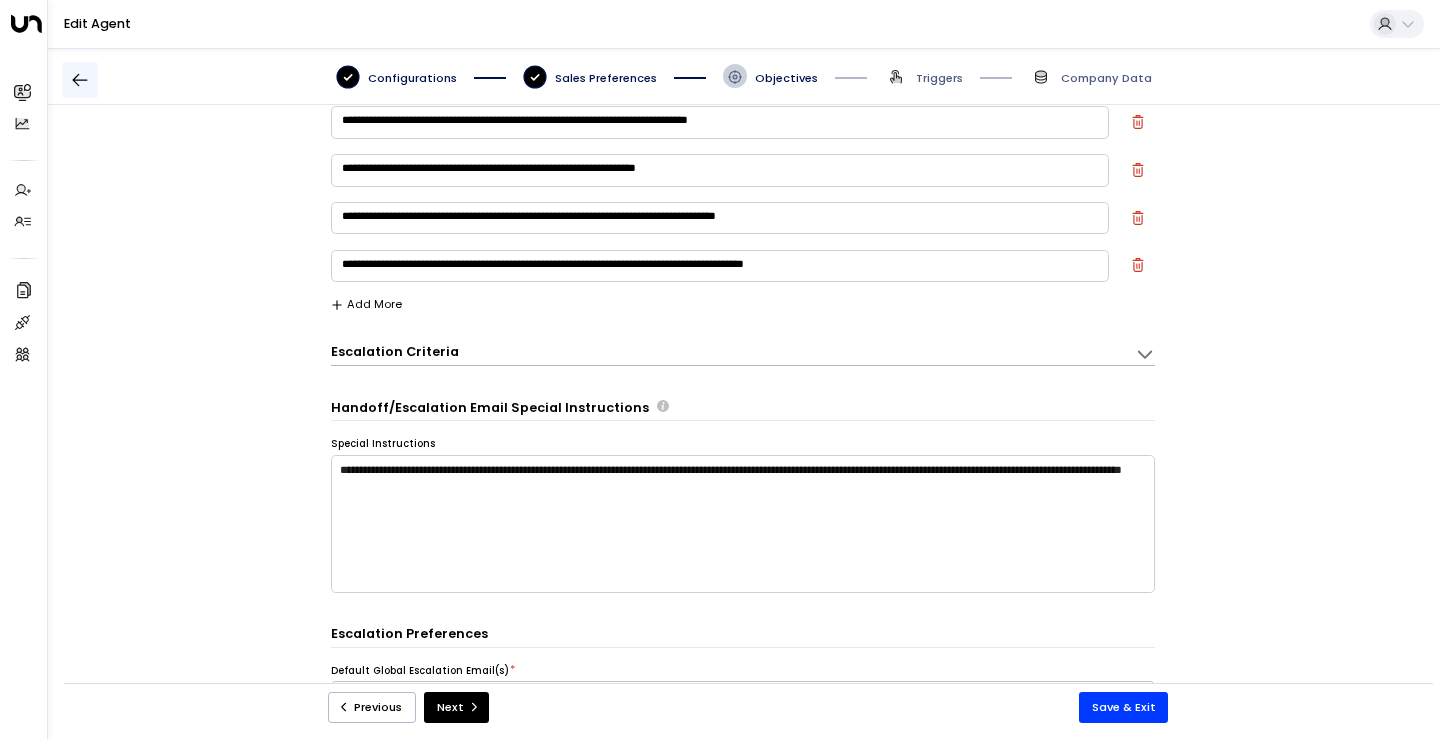 click at bounding box center [80, 80] 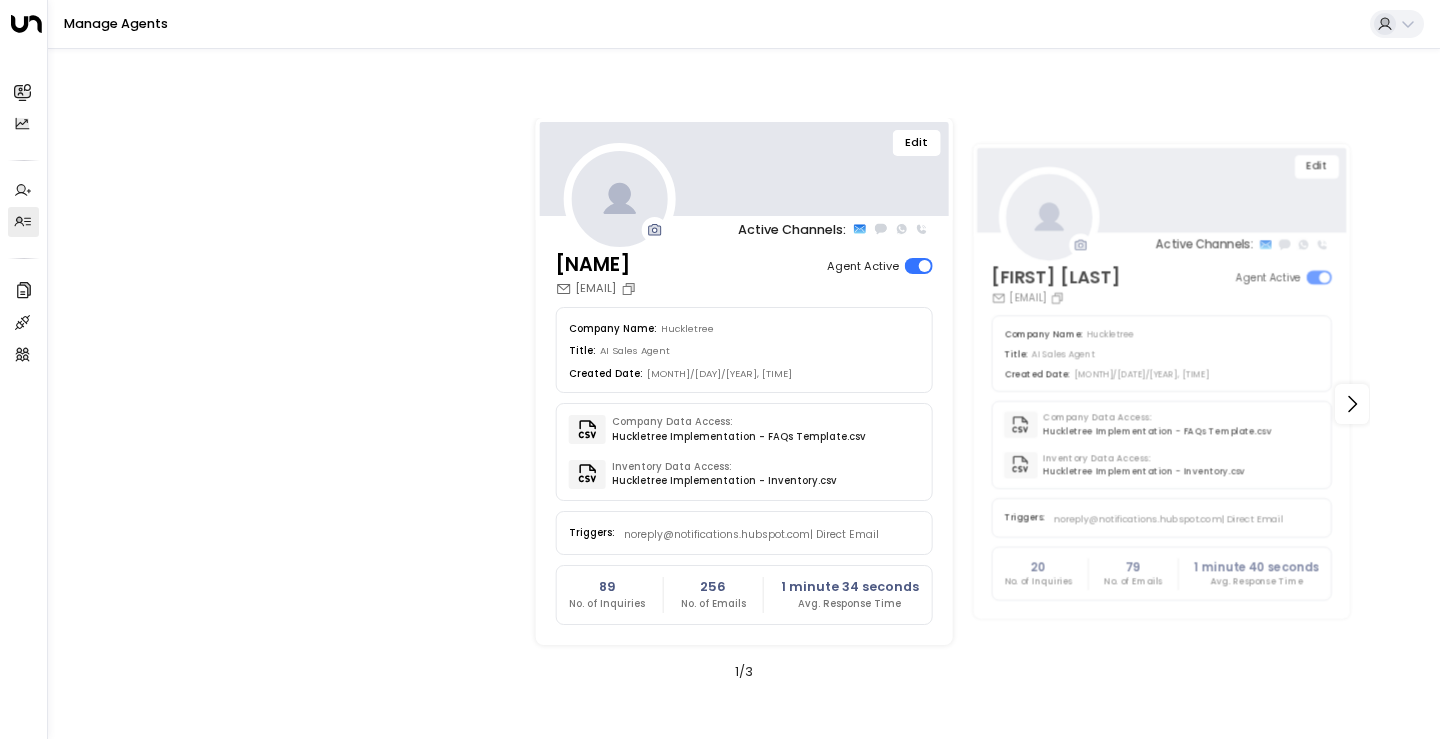 click on "Edit" at bounding box center [916, 143] 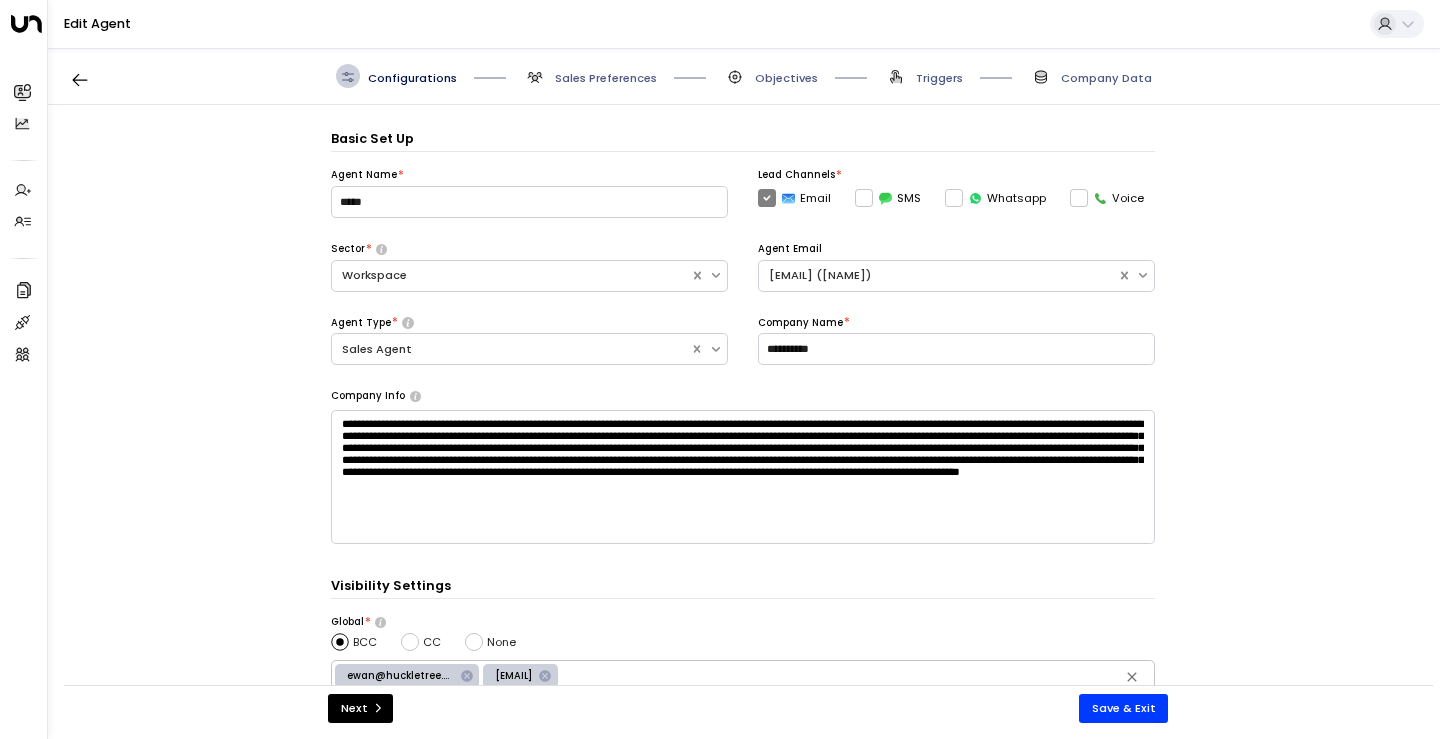 scroll, scrollTop: 24, scrollLeft: 0, axis: vertical 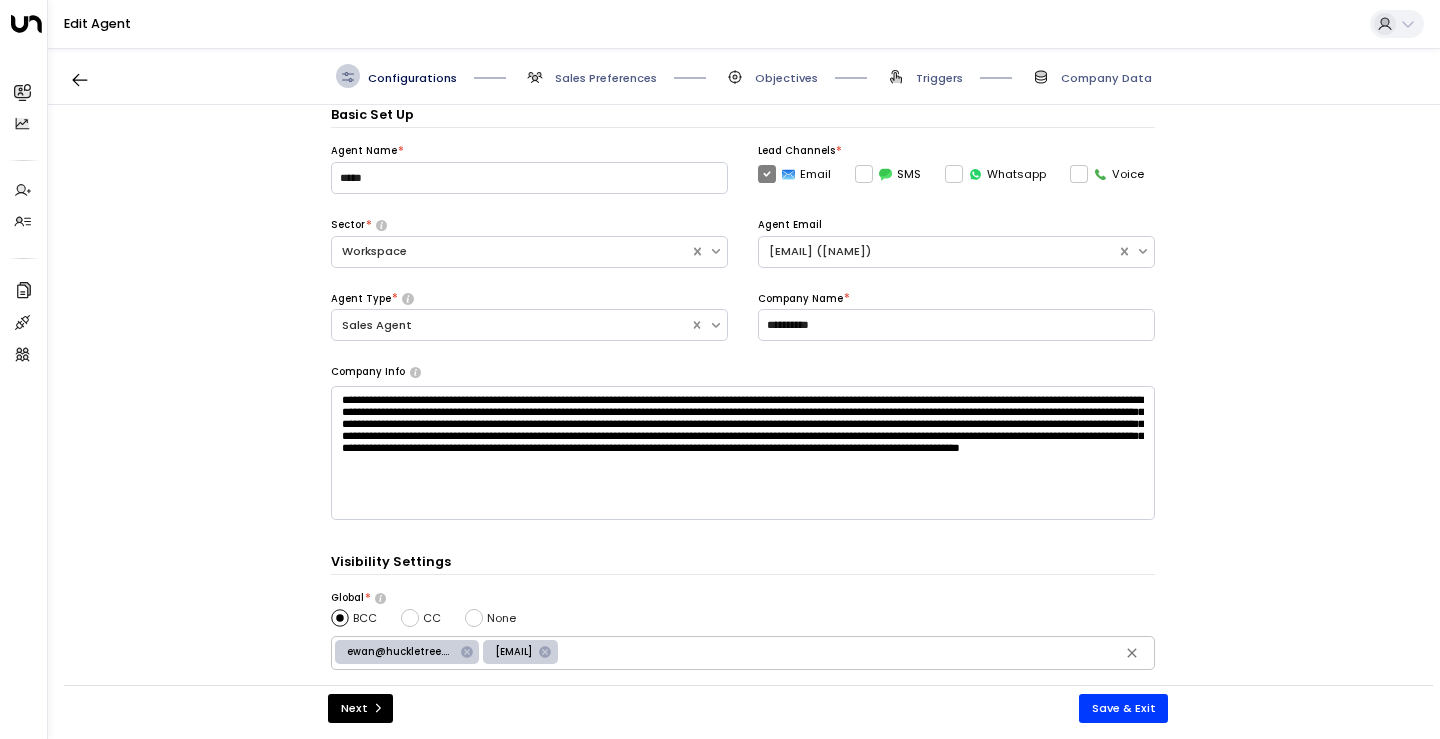 click on "Objectives" at bounding box center (590, 76) 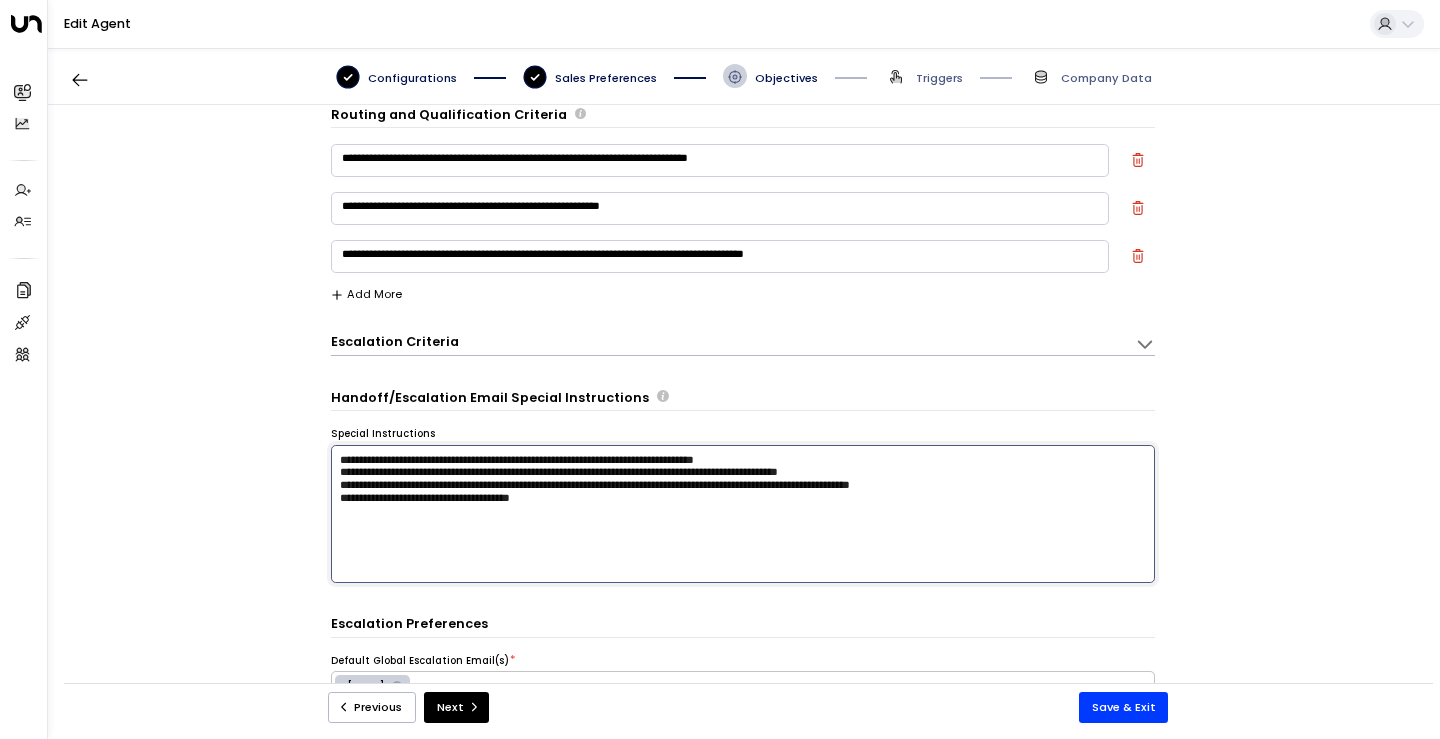 click on "**********" at bounding box center [743, 514] 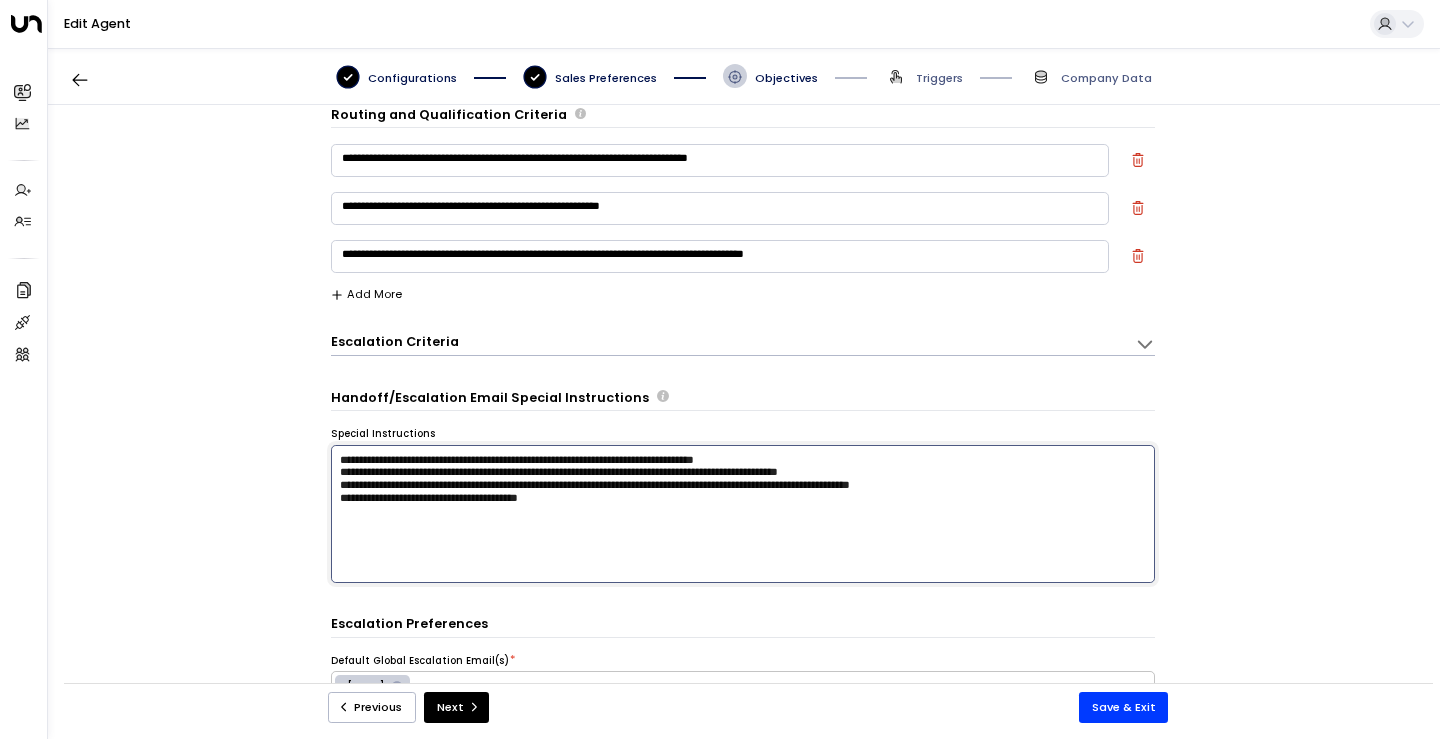 paste on "**********" 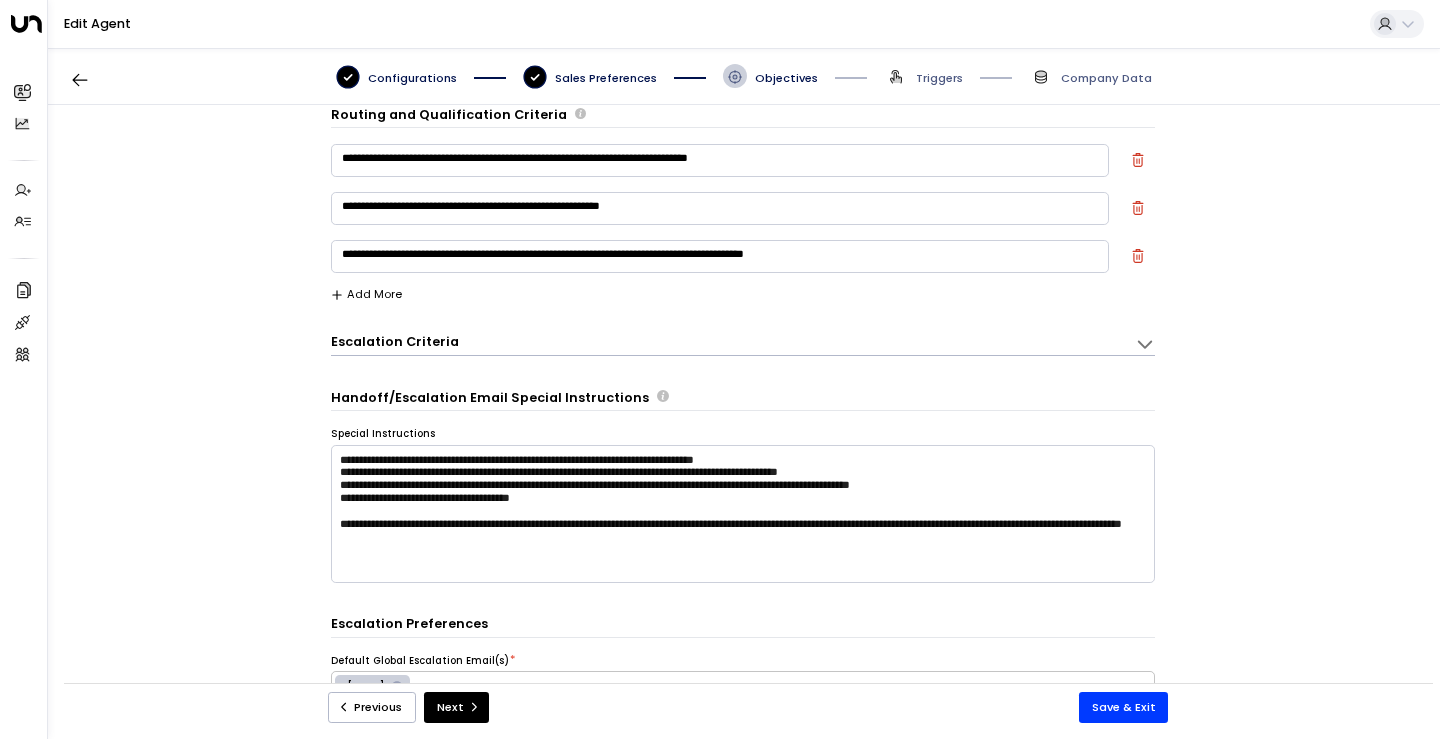click on "**********" at bounding box center (743, 402) 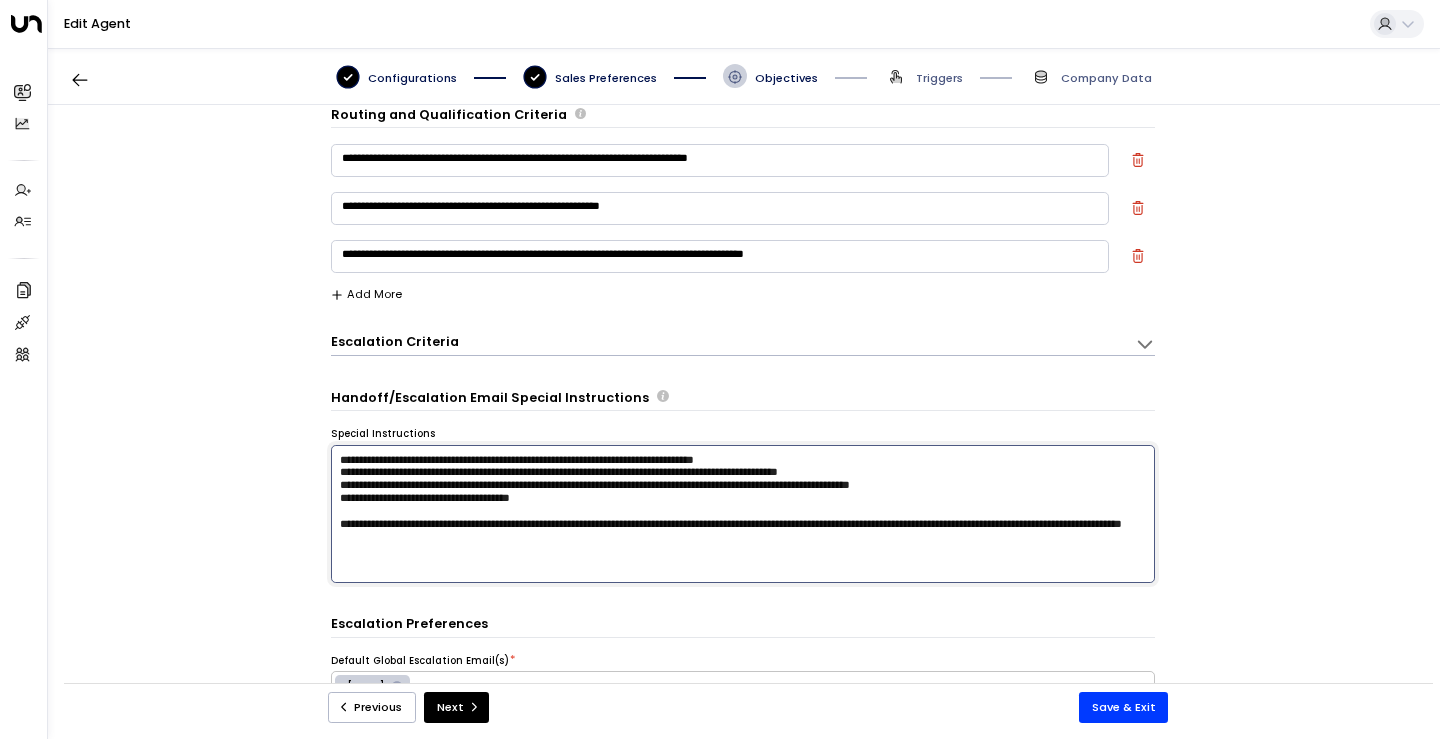 click on "**********" at bounding box center (743, 514) 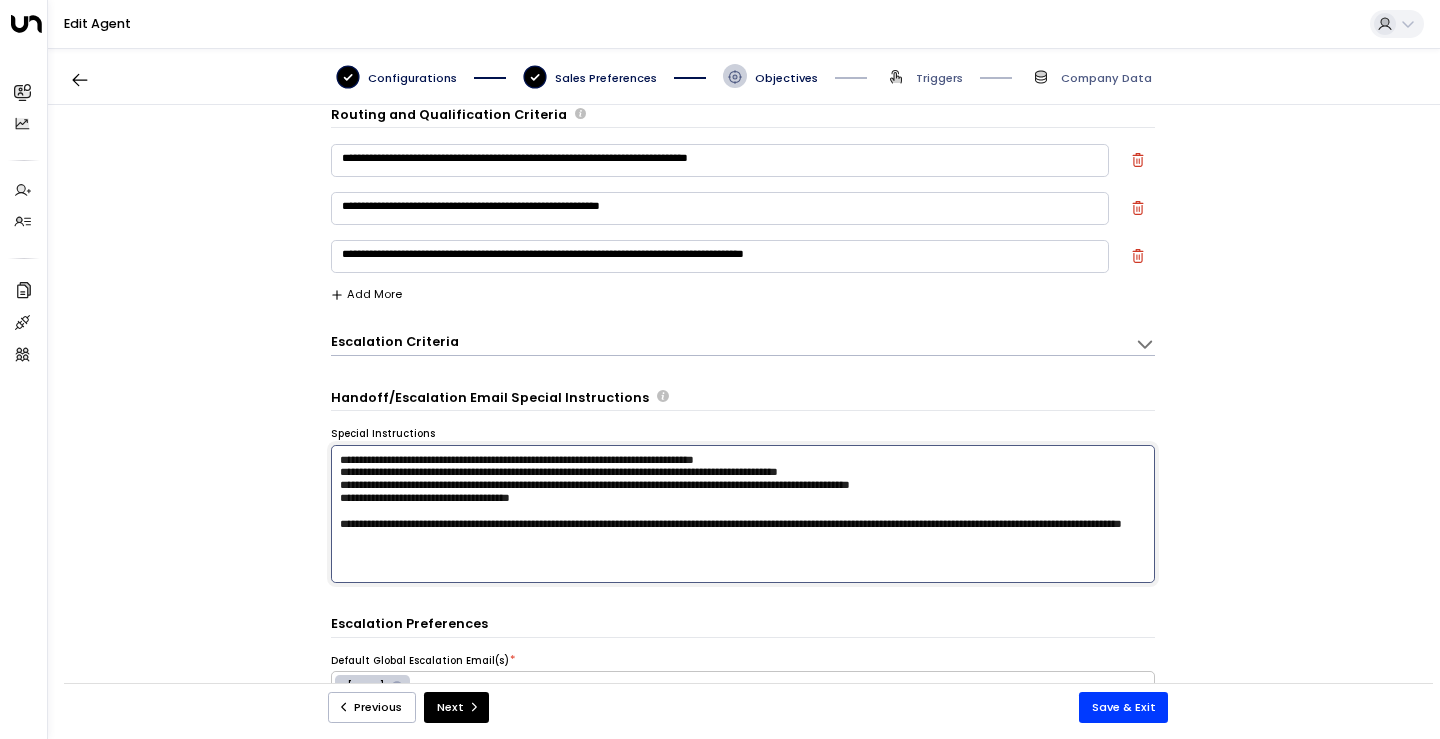 click on "**********" at bounding box center [743, 514] 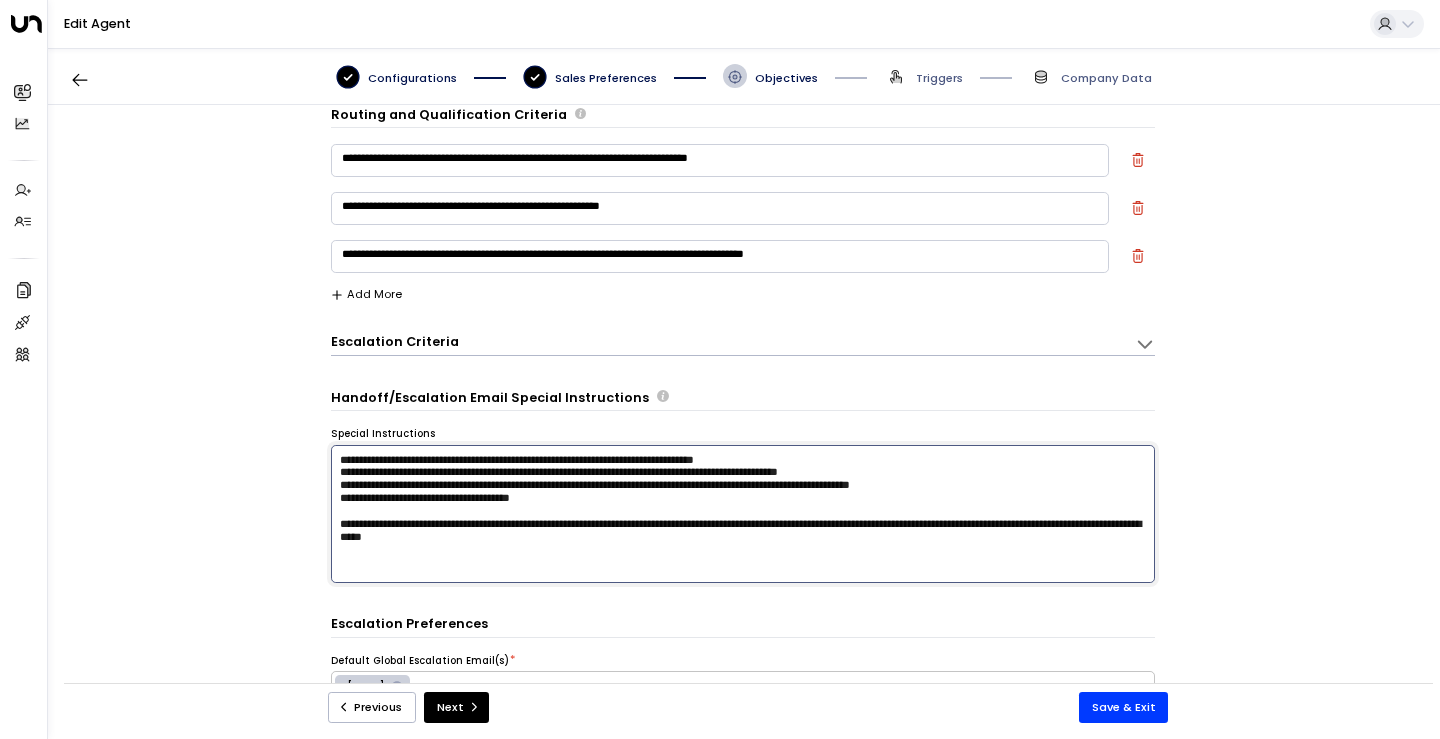 click on "**********" at bounding box center [743, 514] 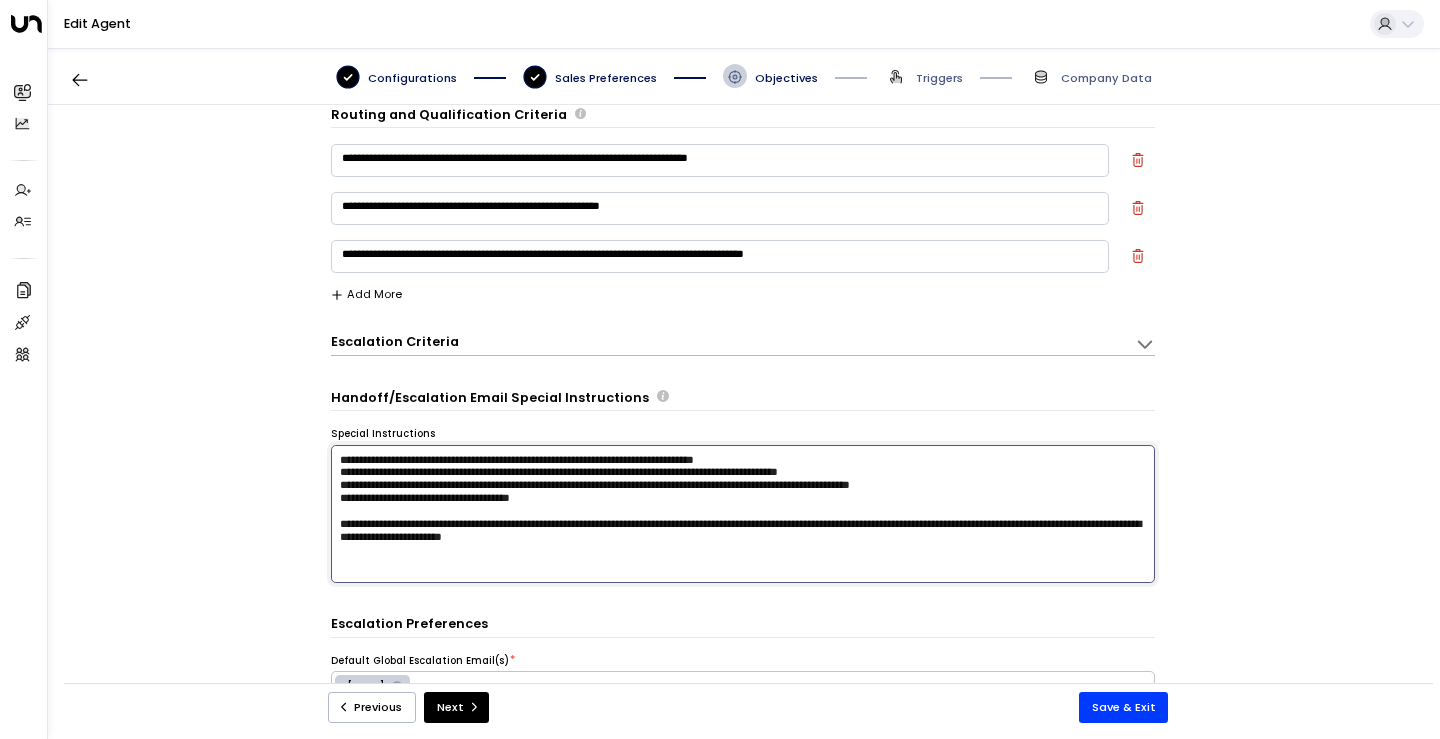 click on "**********" at bounding box center [743, 514] 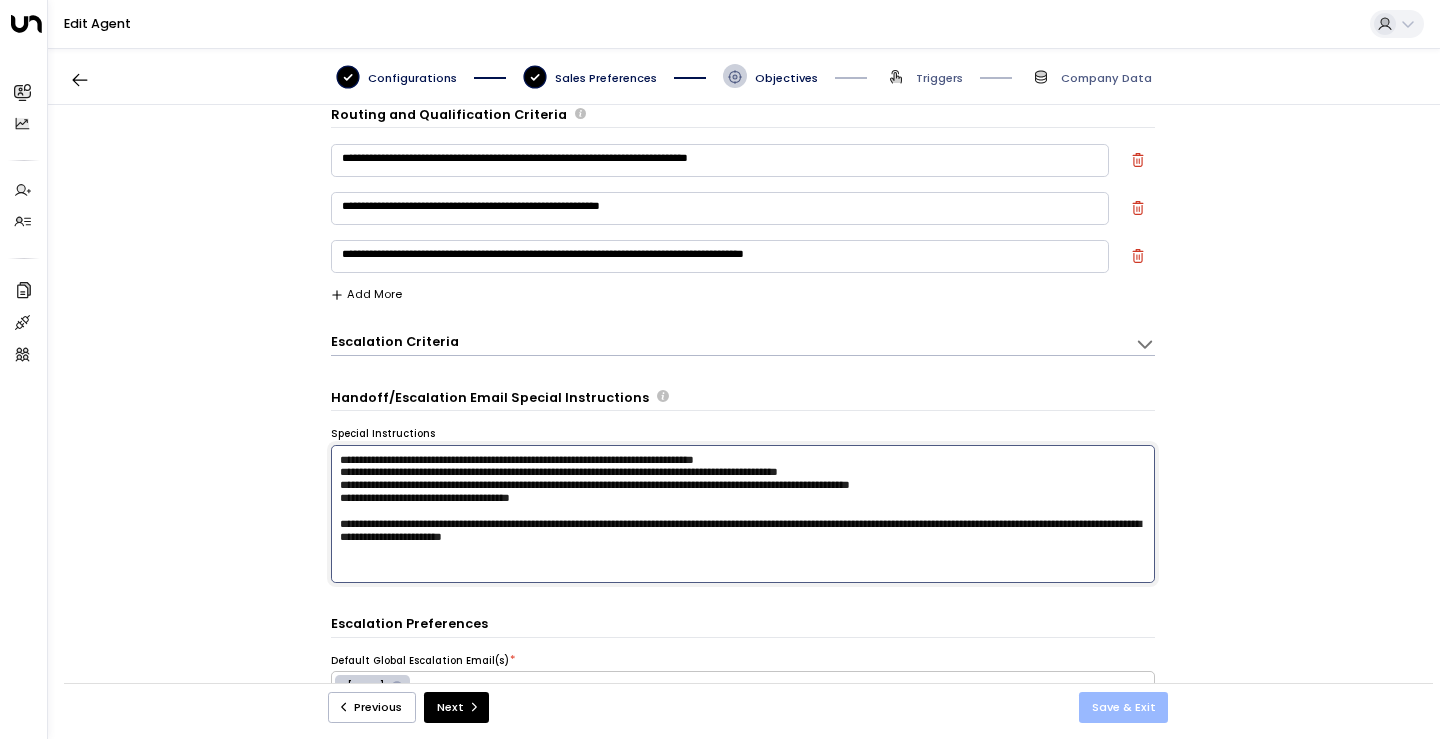 type on "**********" 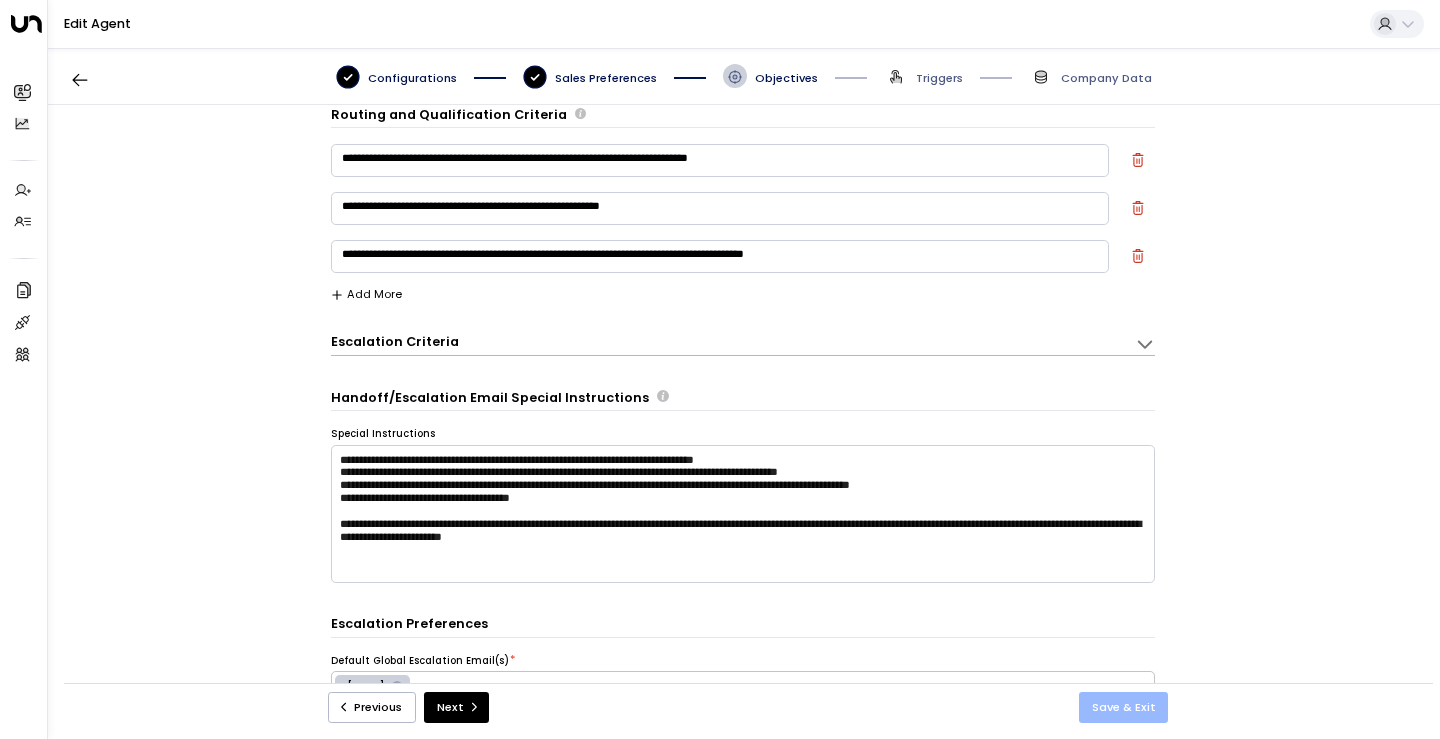 click on "Save & Exit" at bounding box center [1124, 707] 